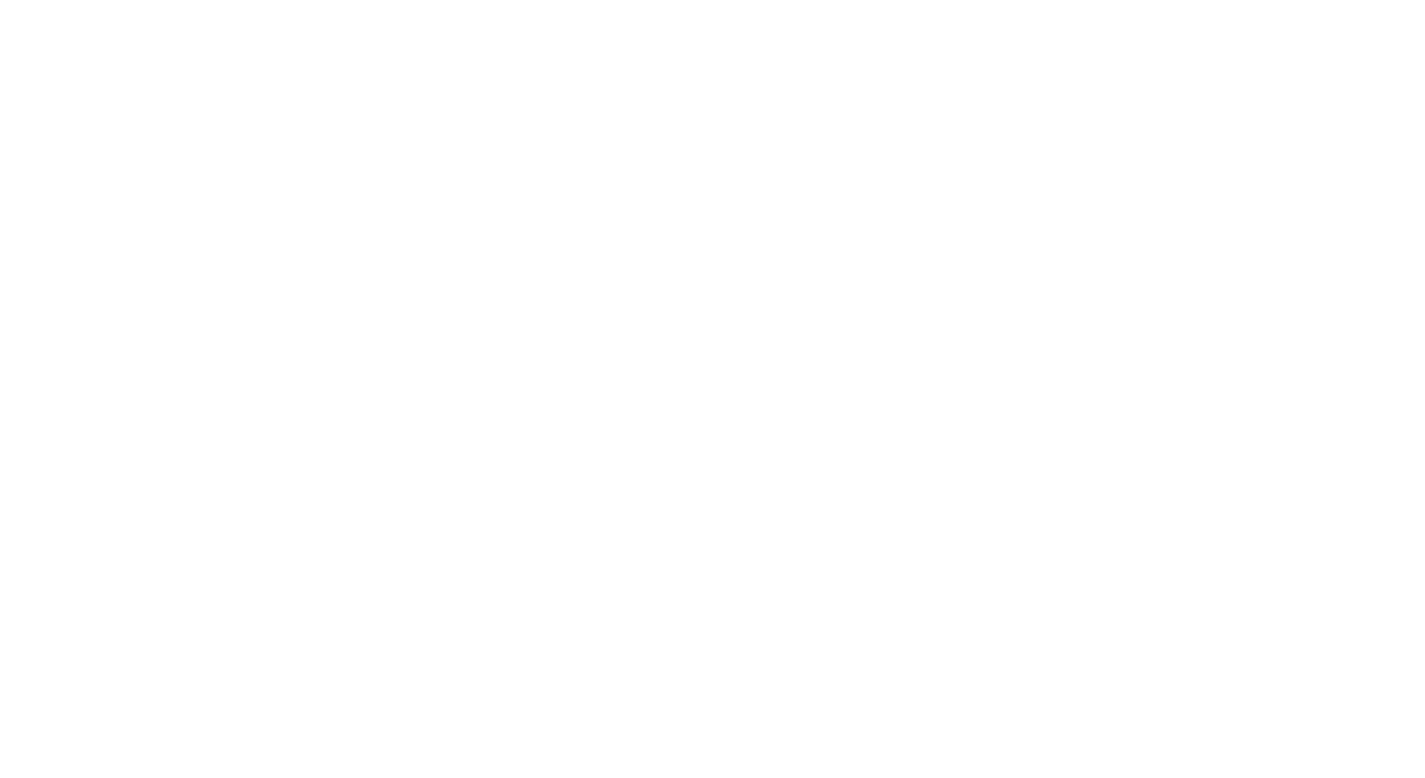 scroll, scrollTop: 0, scrollLeft: 0, axis: both 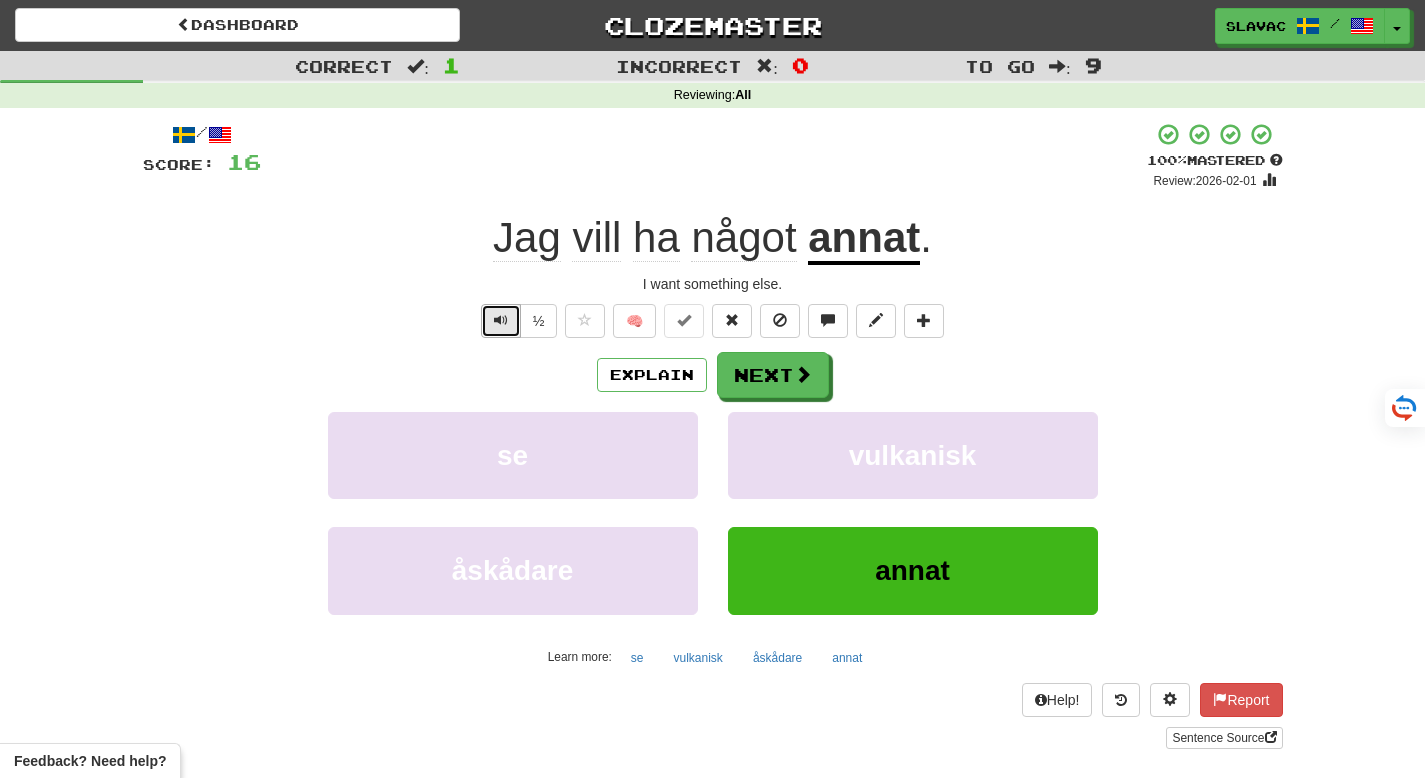 click at bounding box center [501, 321] 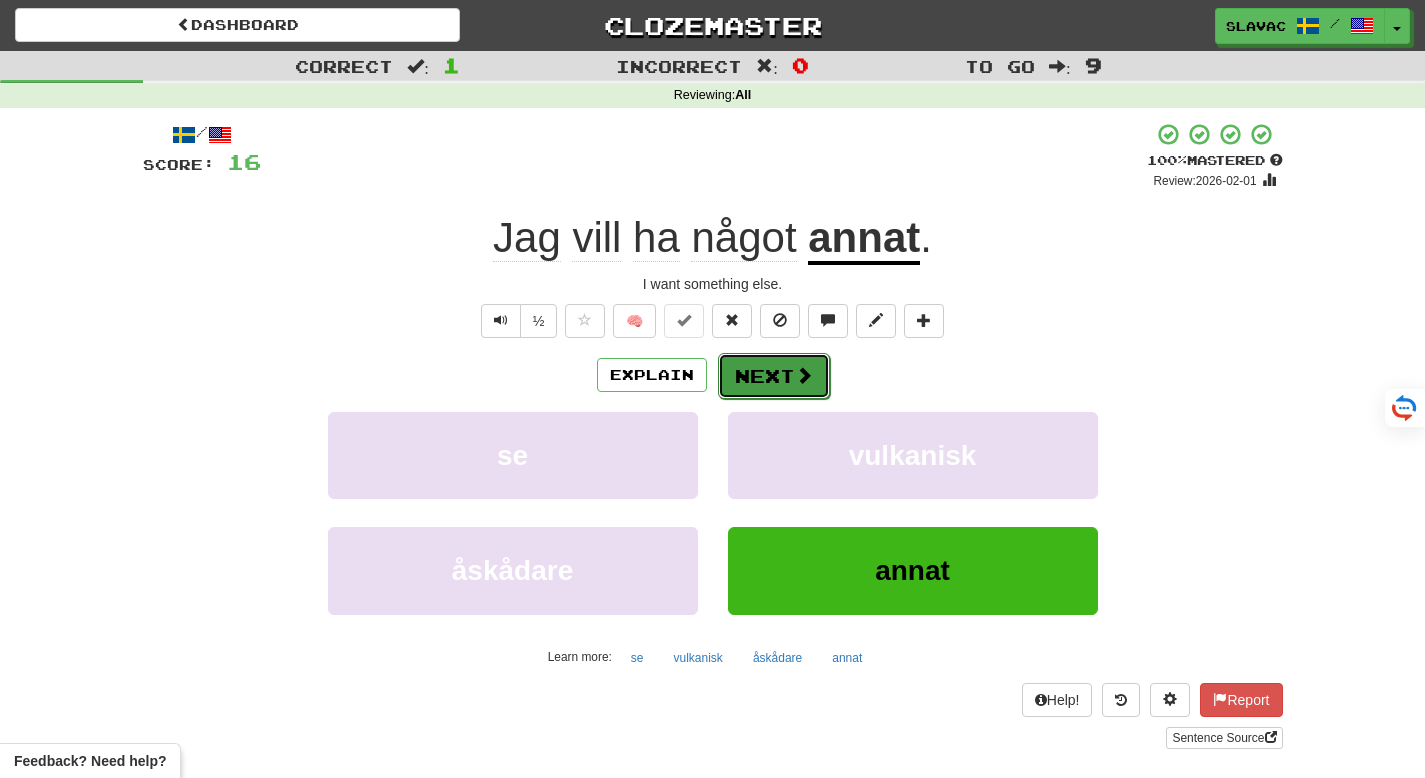 click at bounding box center [804, 375] 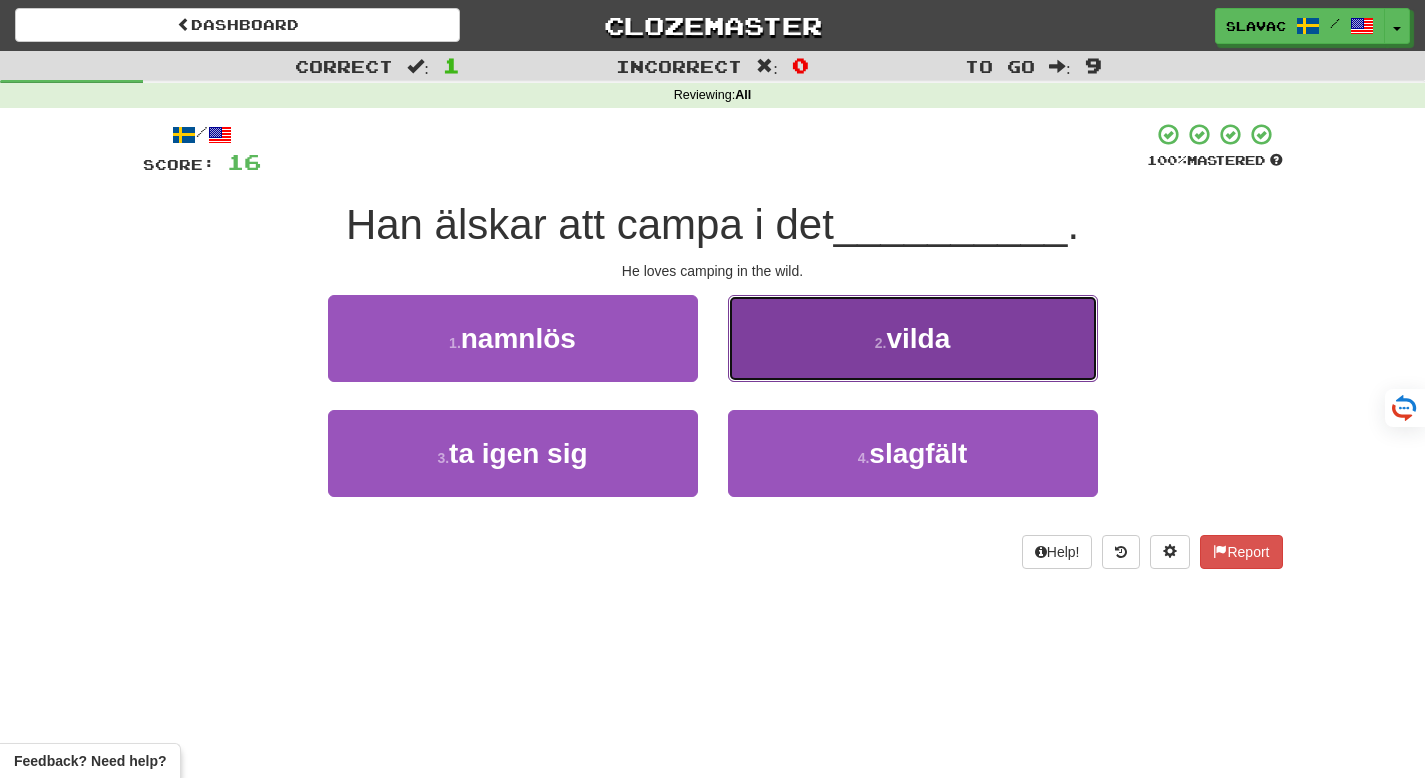 click on "vilda" at bounding box center [918, 338] 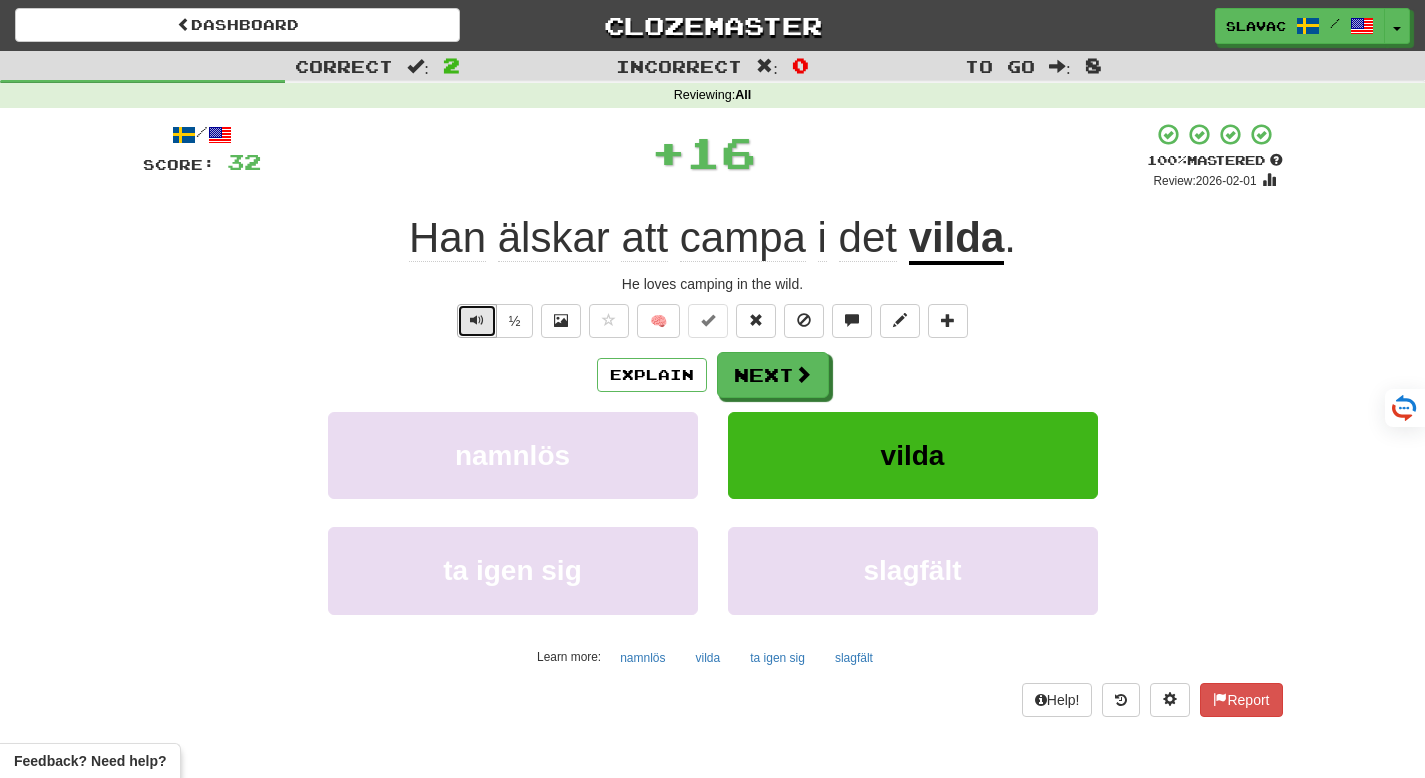 click at bounding box center (477, 320) 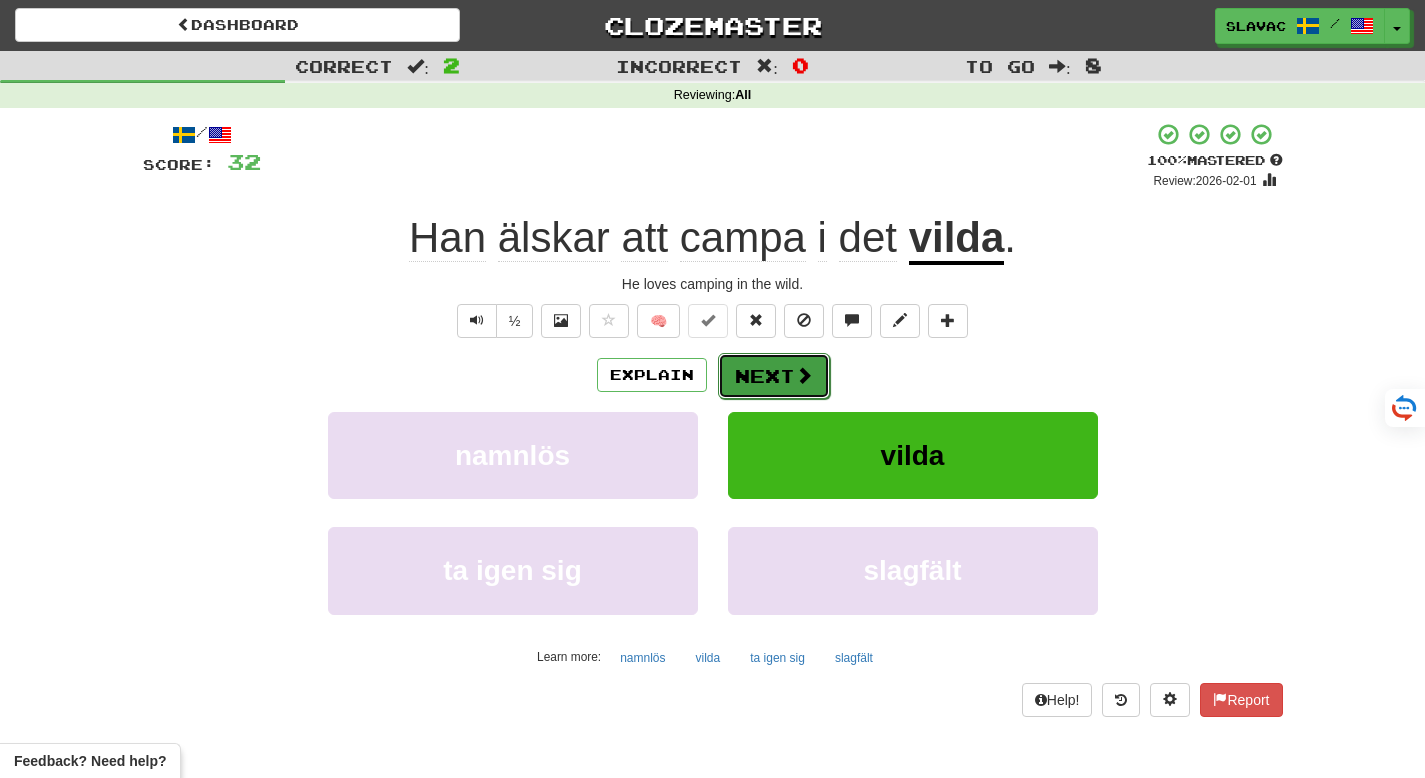 click on "Next" at bounding box center (774, 376) 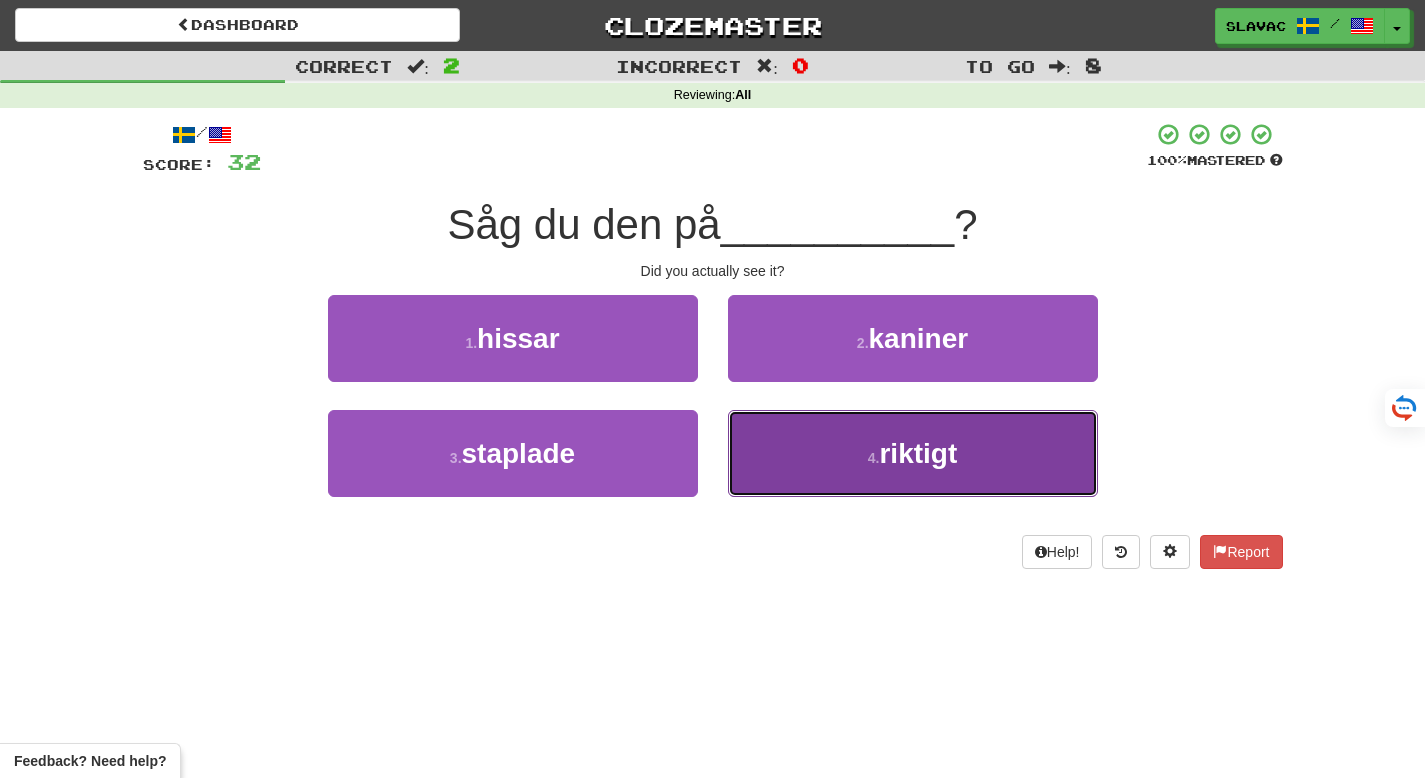 click on "4 .  riktigt" at bounding box center (913, 453) 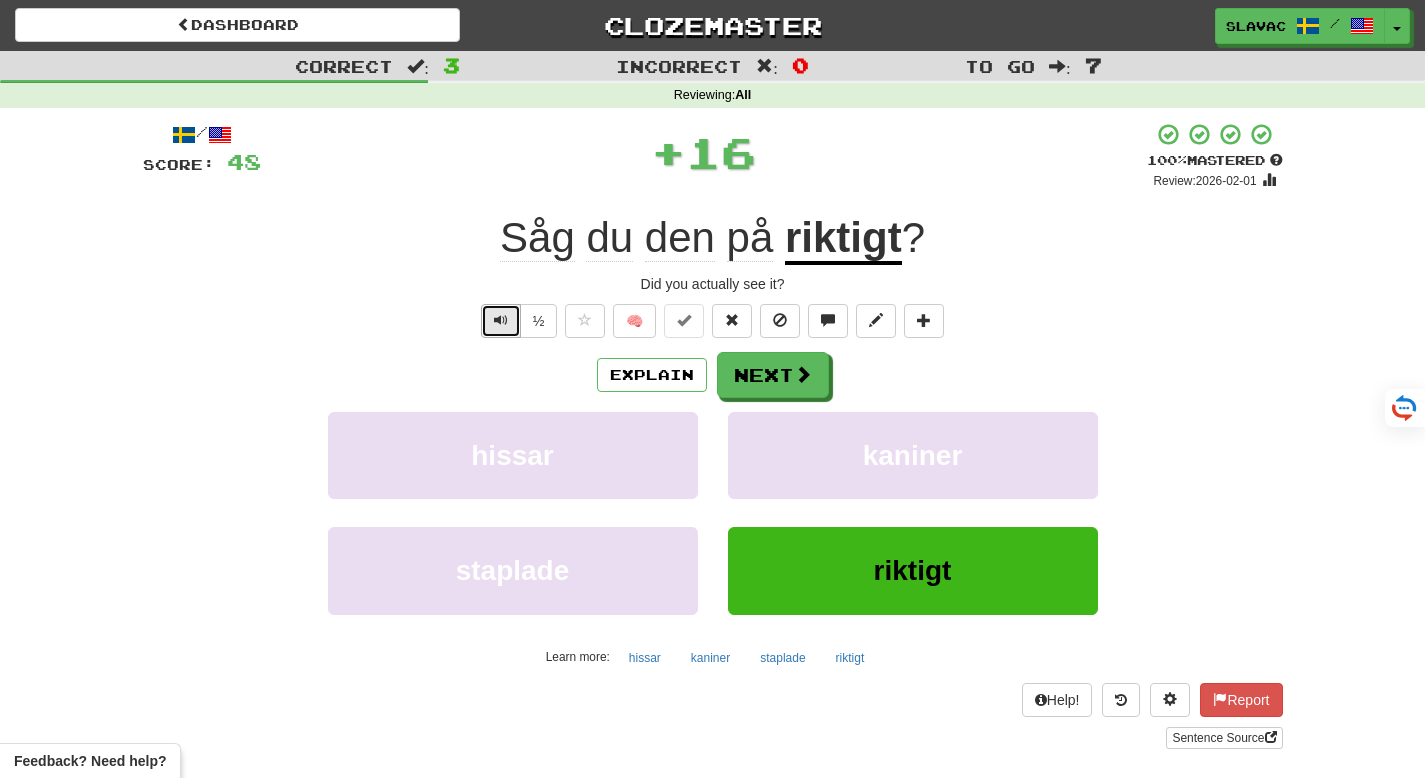 click at bounding box center (501, 320) 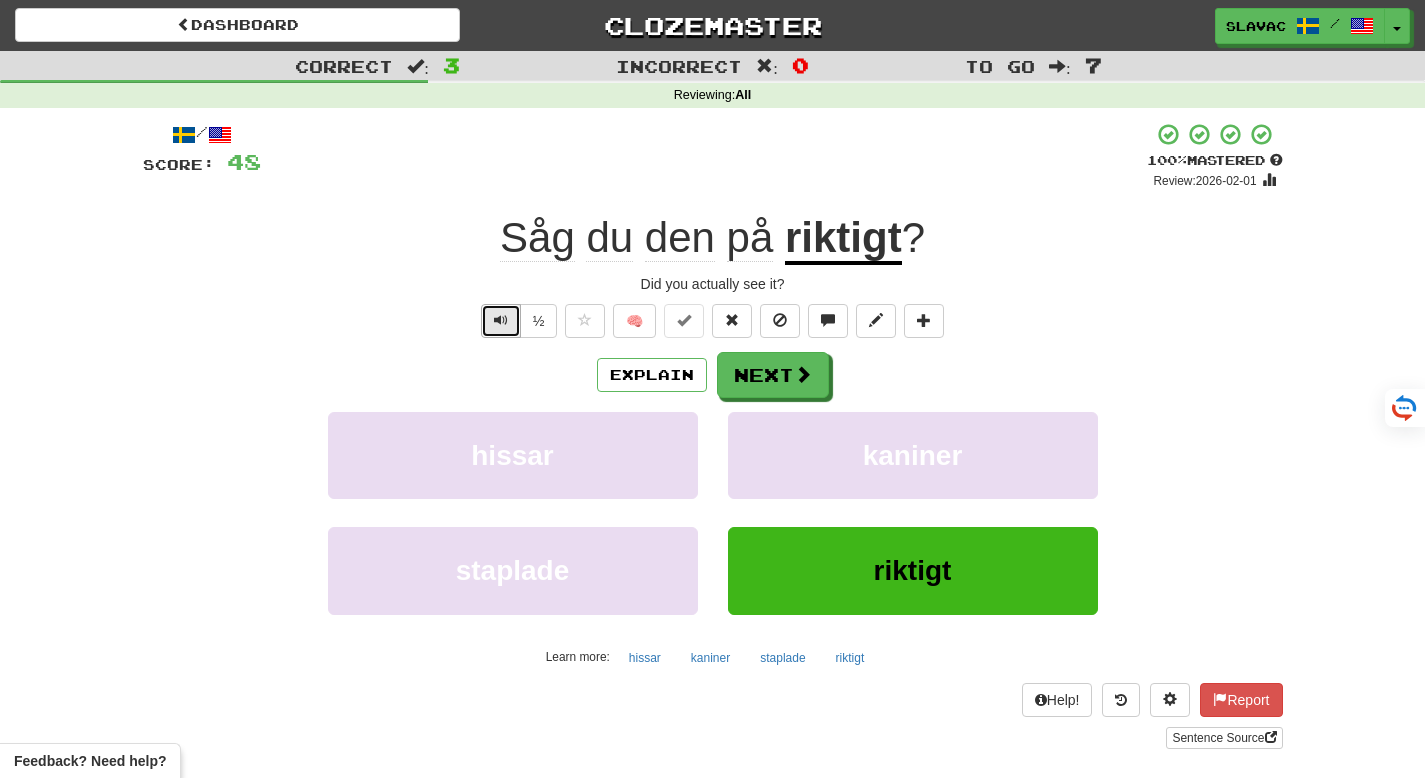 click at bounding box center (501, 321) 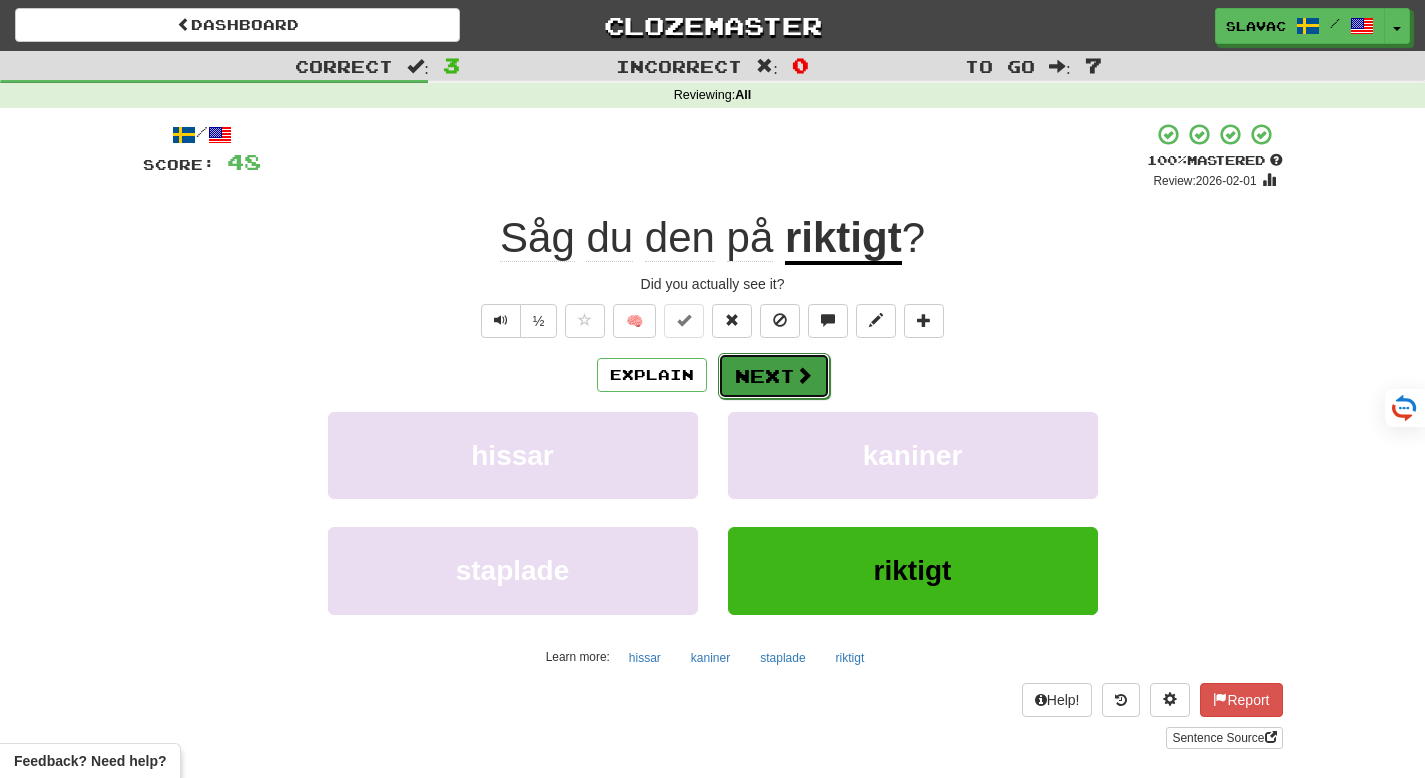 click on "Next" at bounding box center [774, 376] 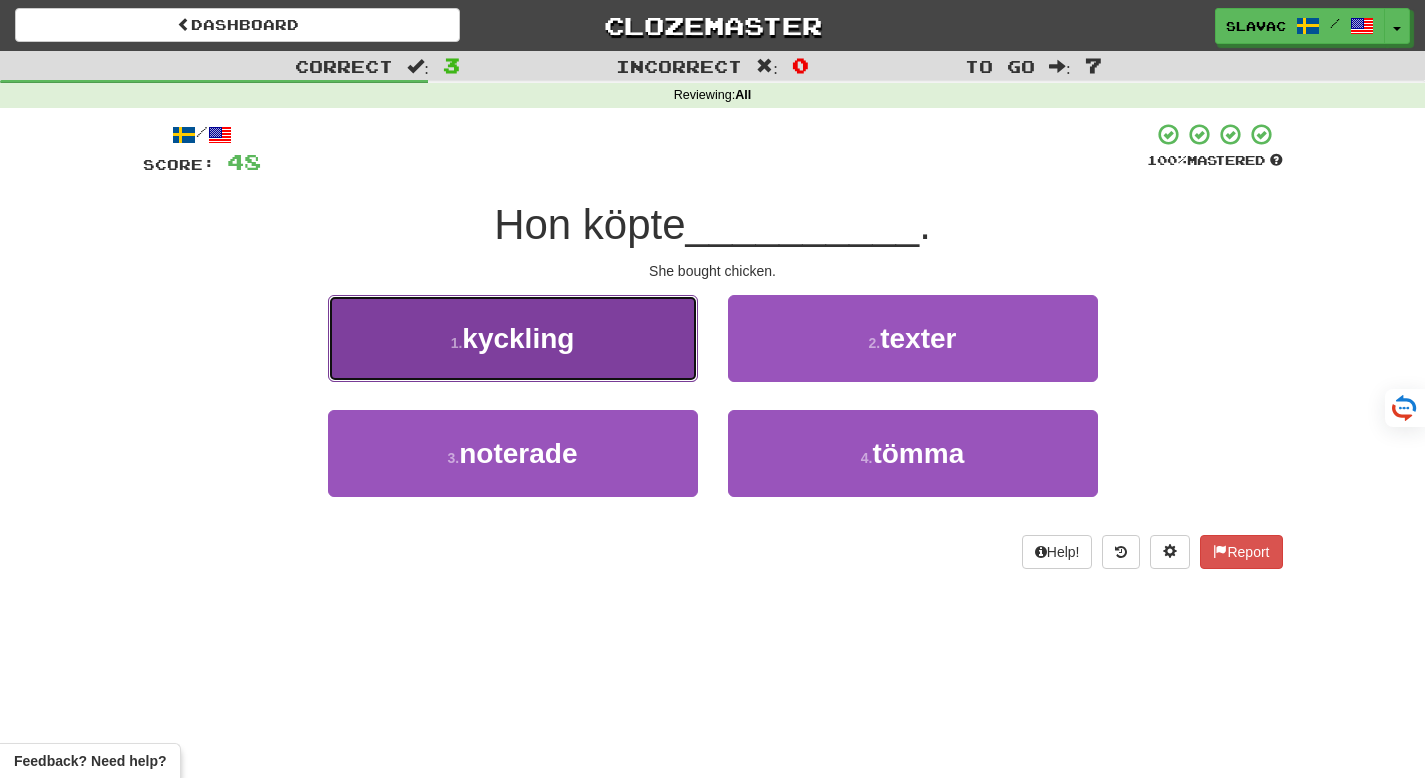 click on "1 .  kyckling" at bounding box center (513, 338) 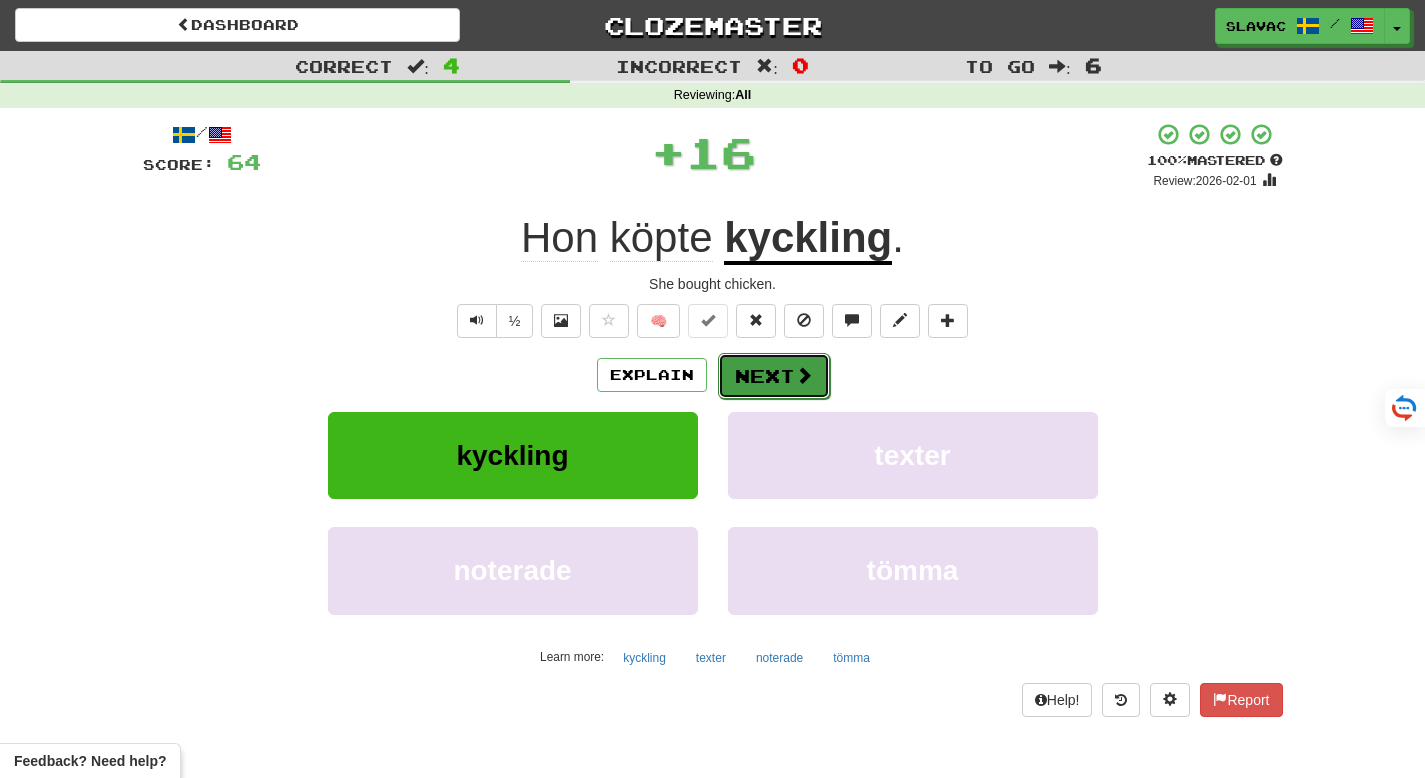 click at bounding box center (804, 375) 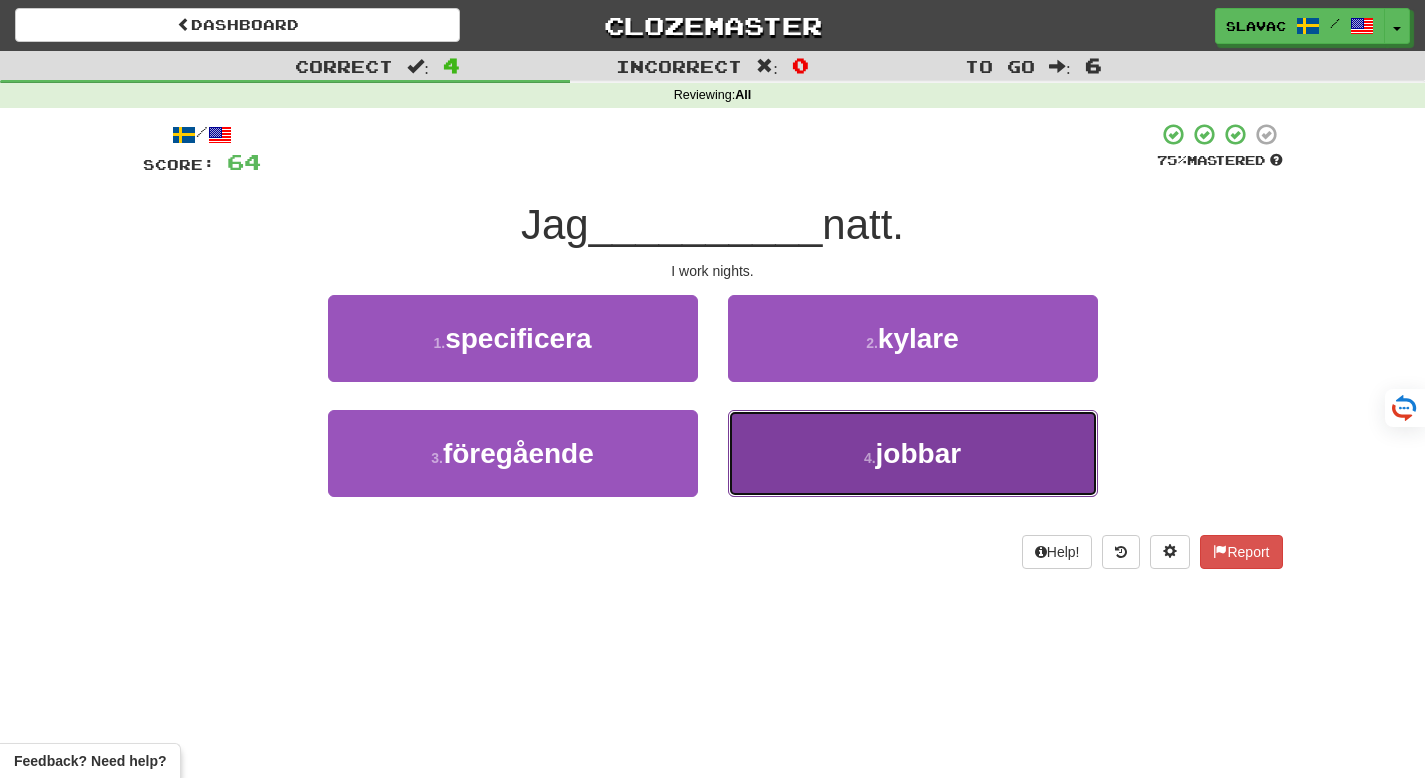 click on "4 .  jobbar" at bounding box center [913, 453] 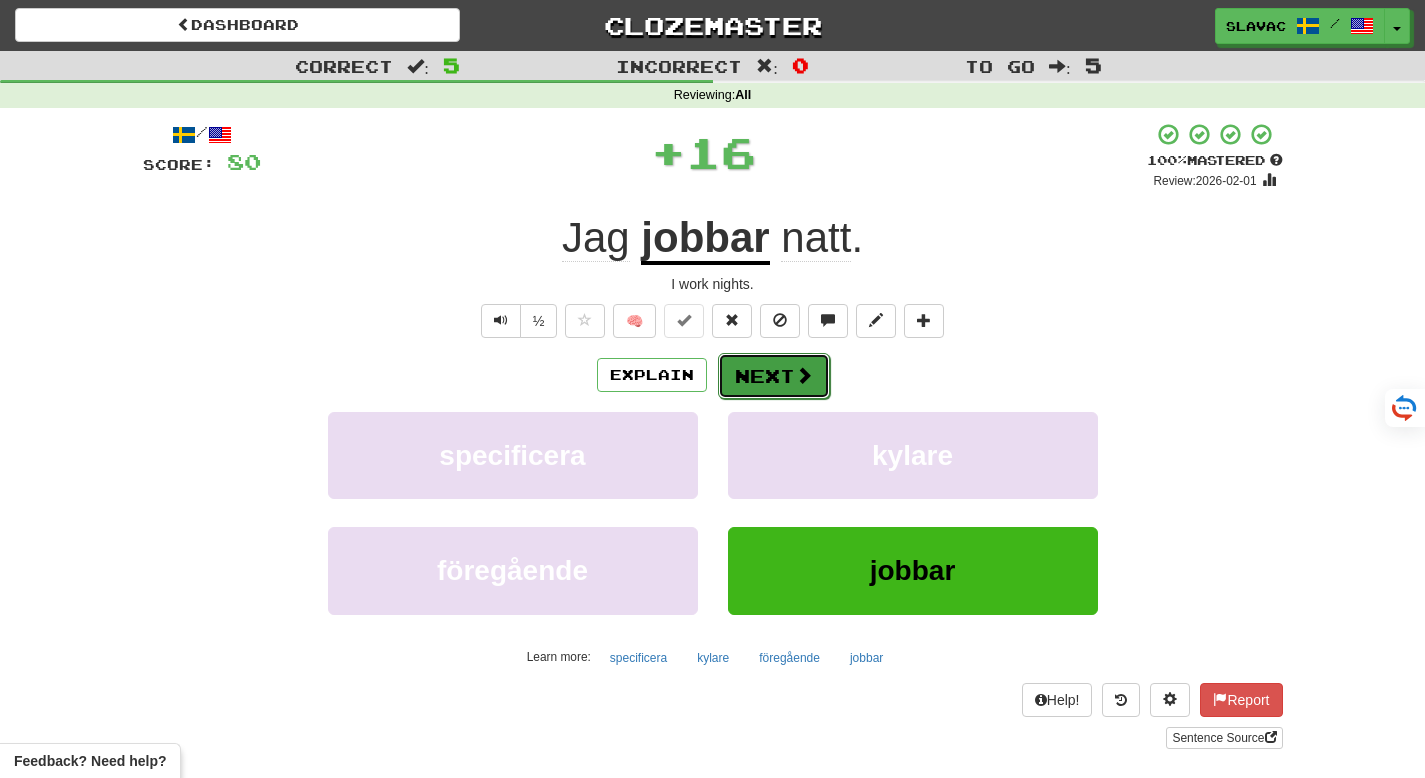 click on "Next" at bounding box center [774, 376] 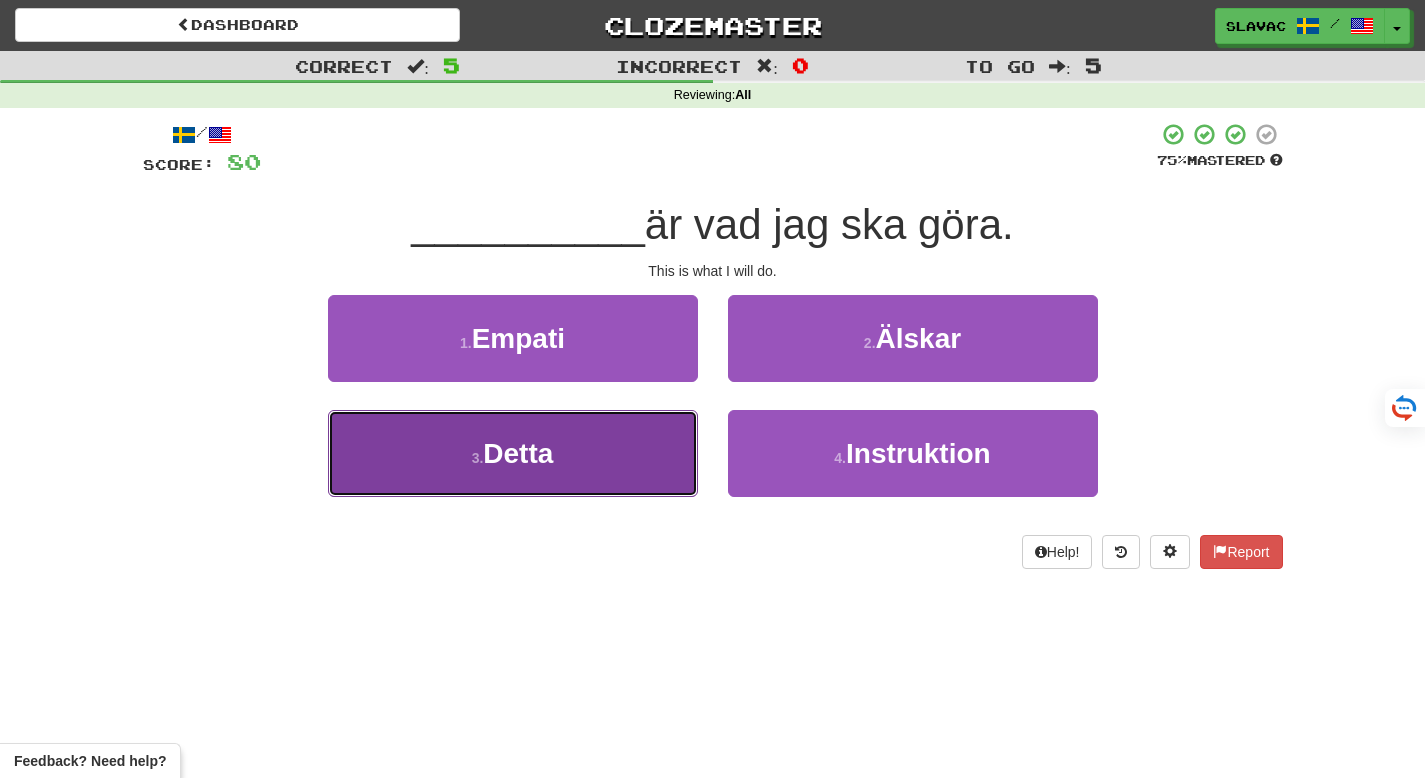 click on "3 .  Detta" at bounding box center [513, 453] 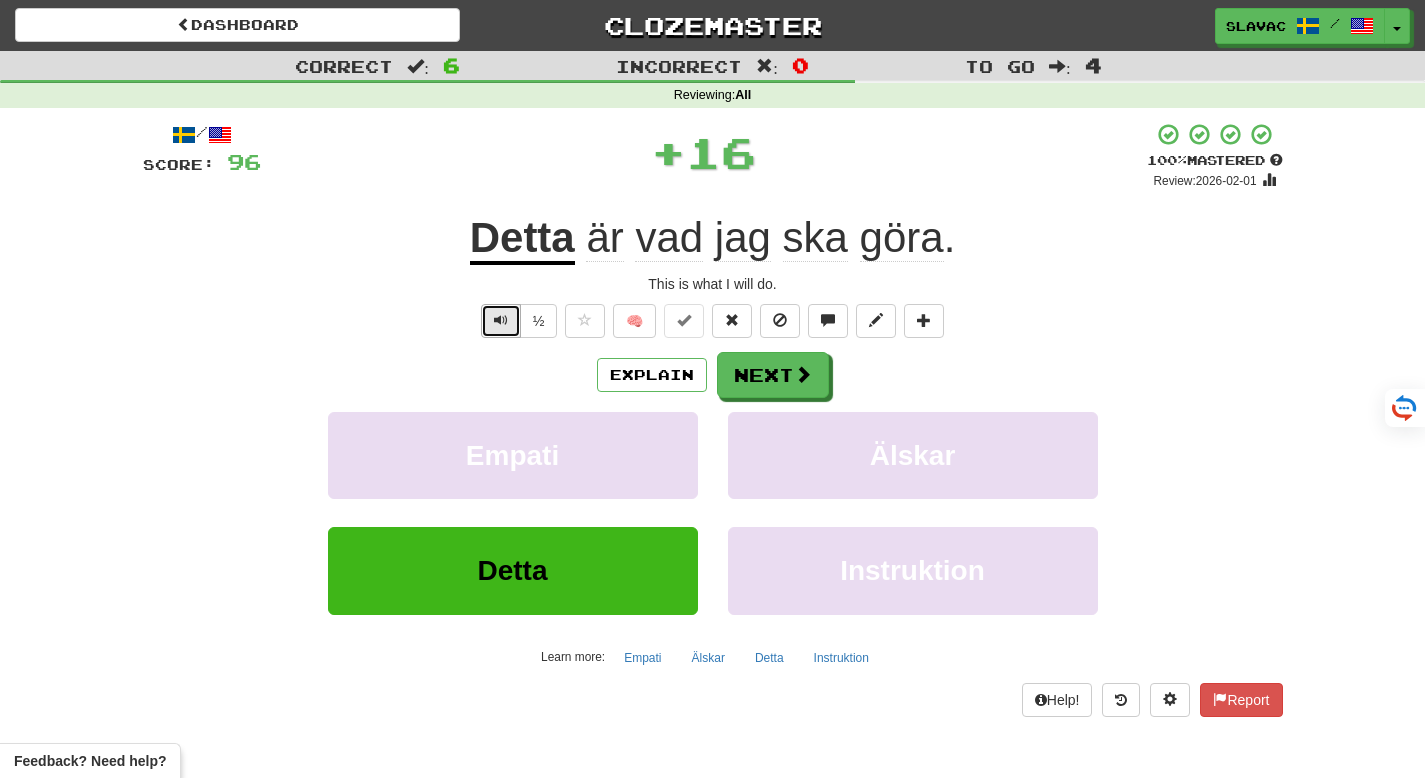 click at bounding box center [501, 320] 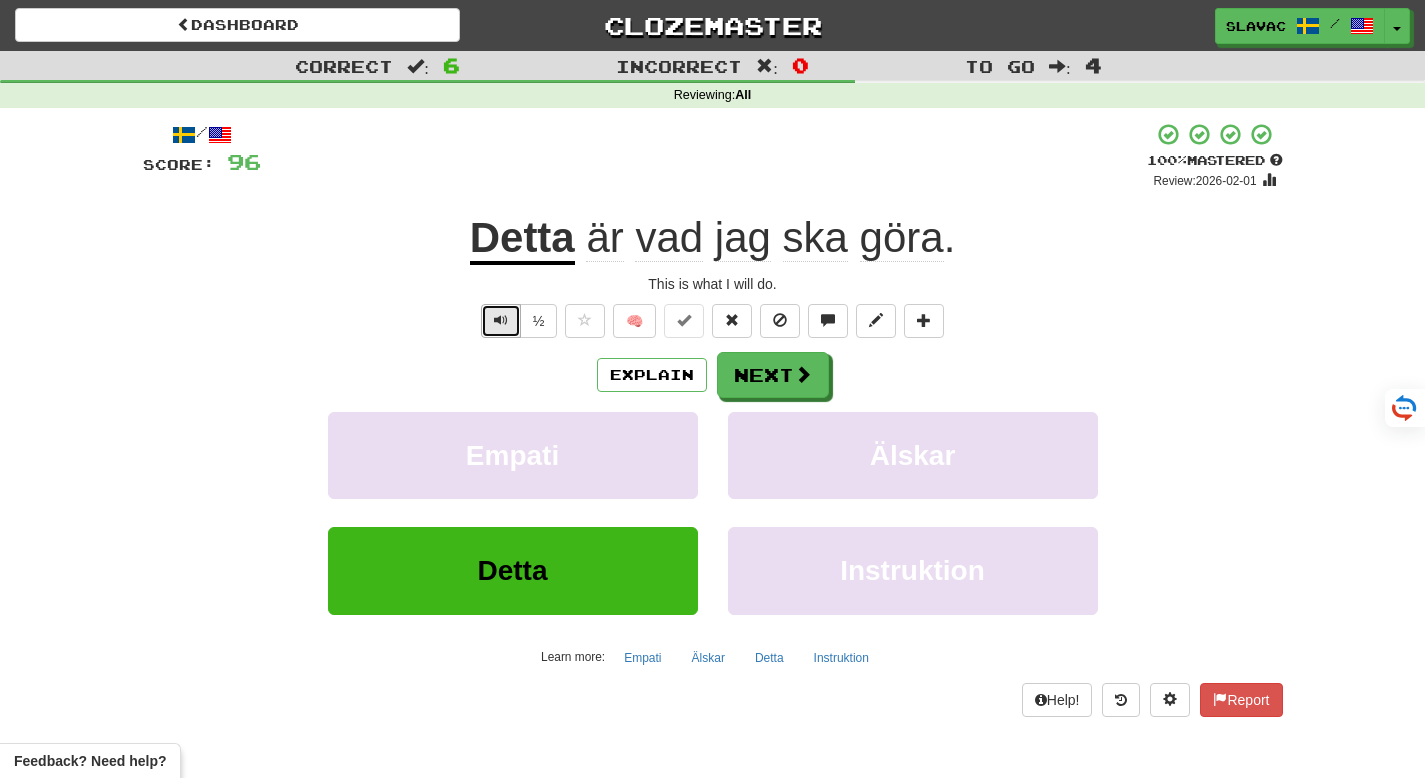 click at bounding box center (501, 321) 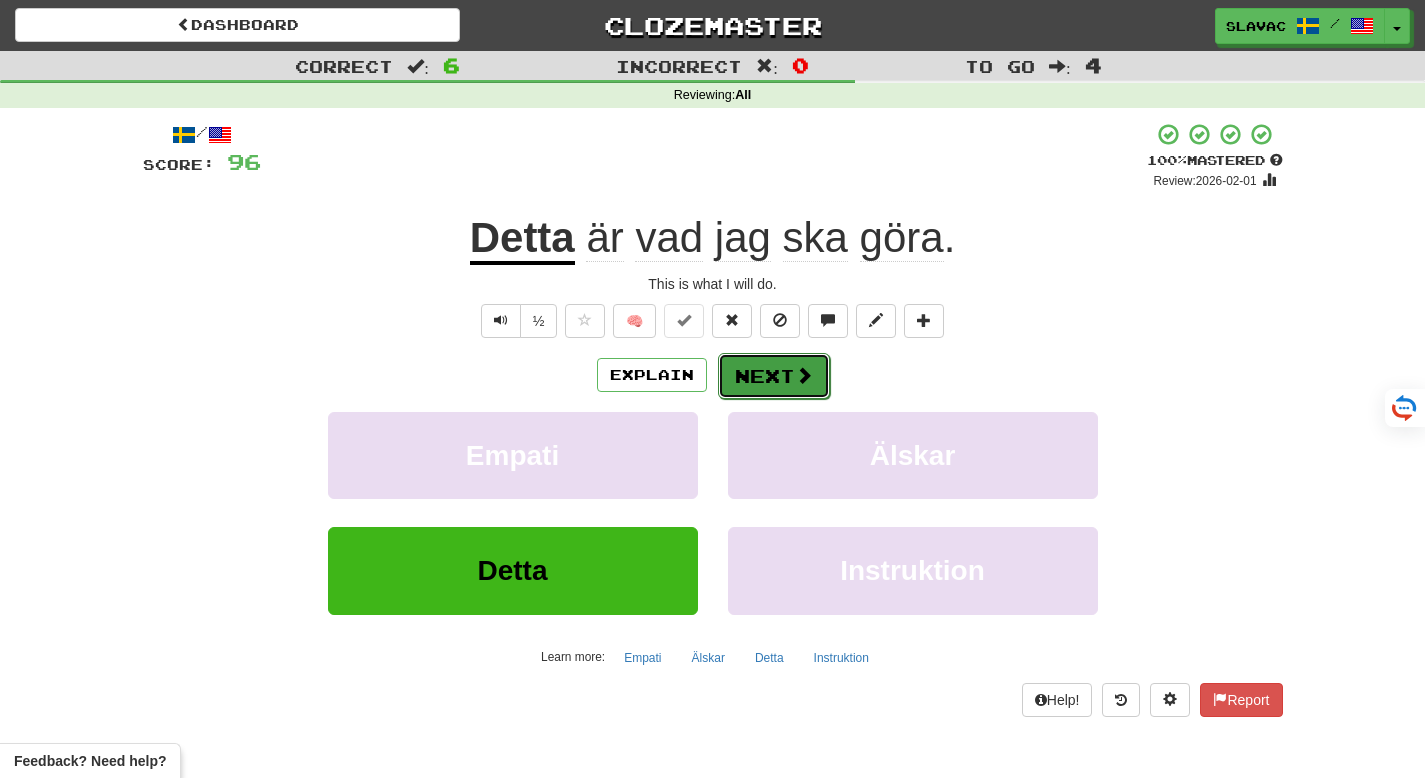 click on "Next" at bounding box center (774, 376) 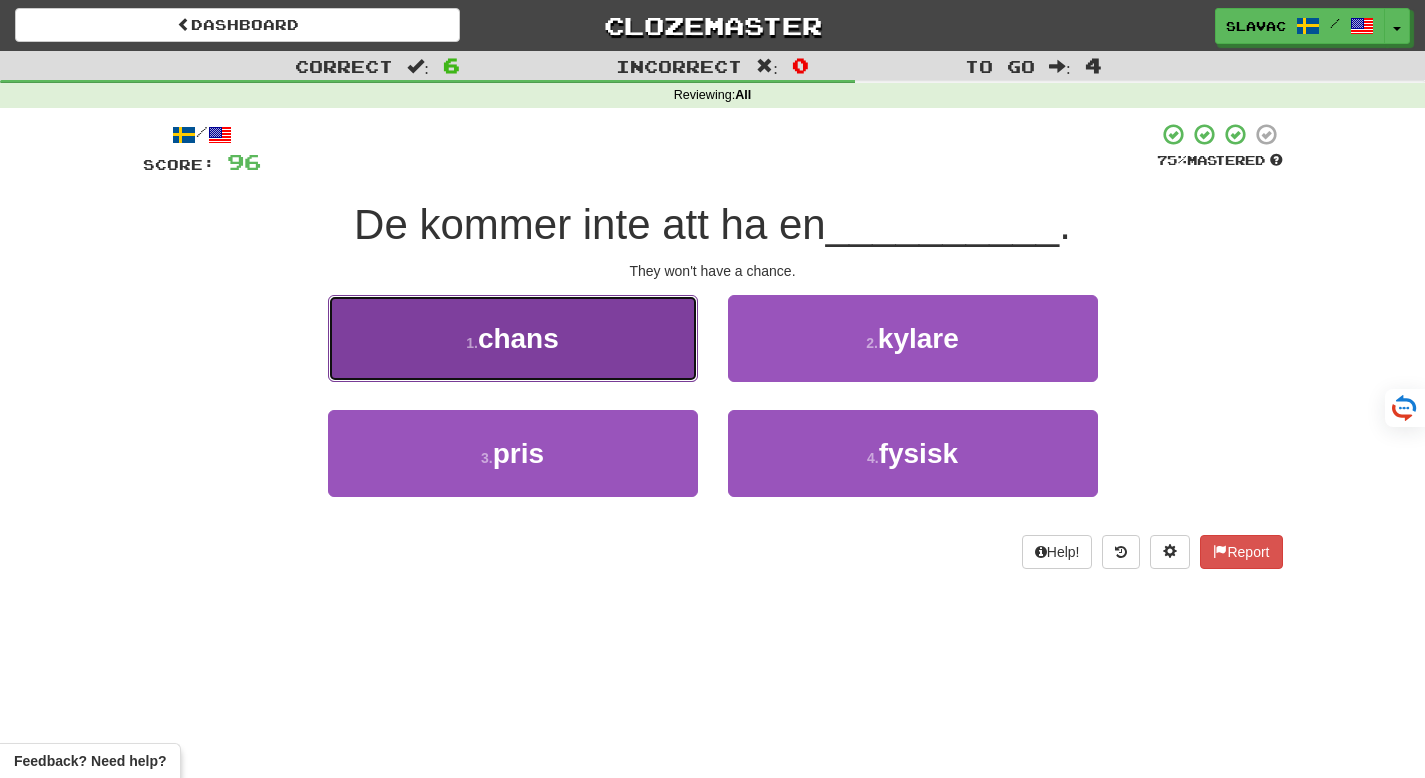 click on "chans" at bounding box center (518, 338) 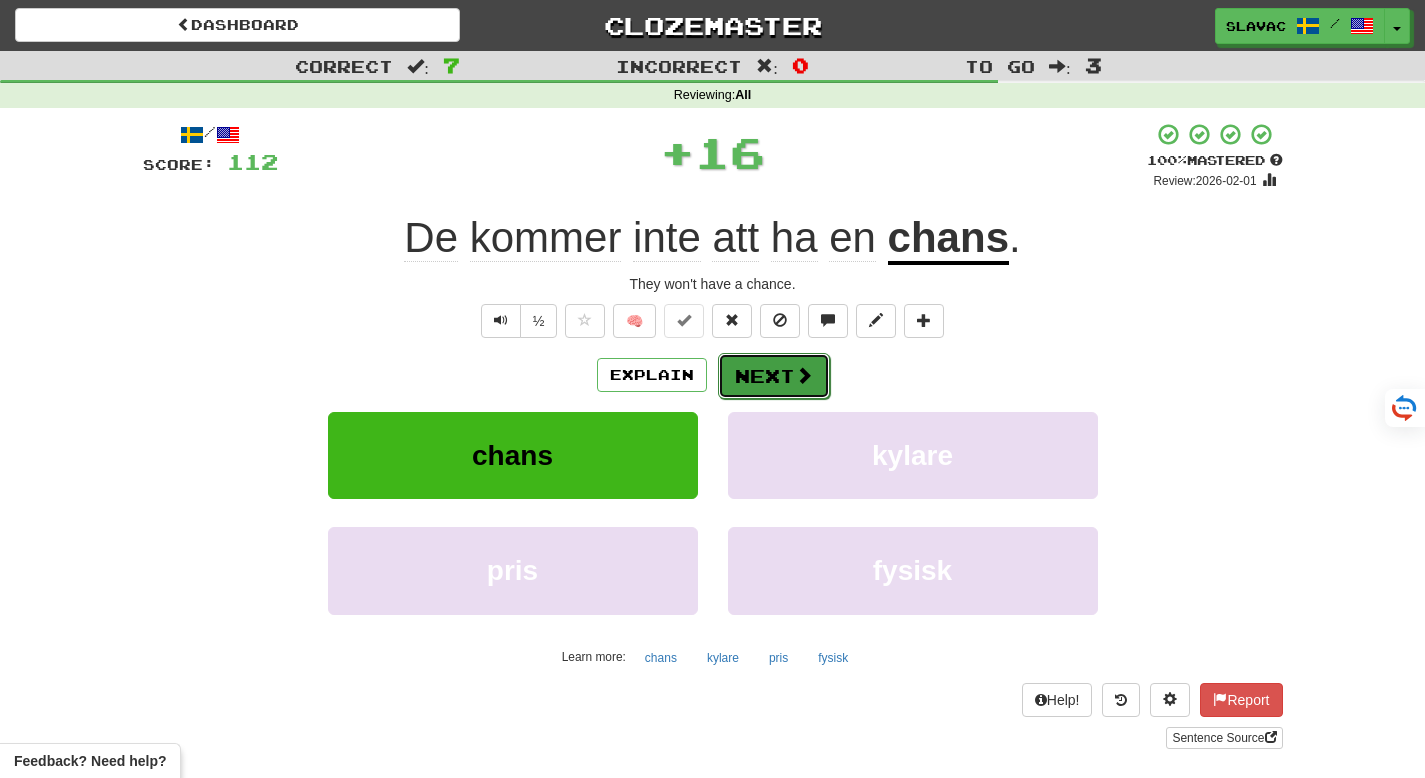 click on "Next" at bounding box center [774, 376] 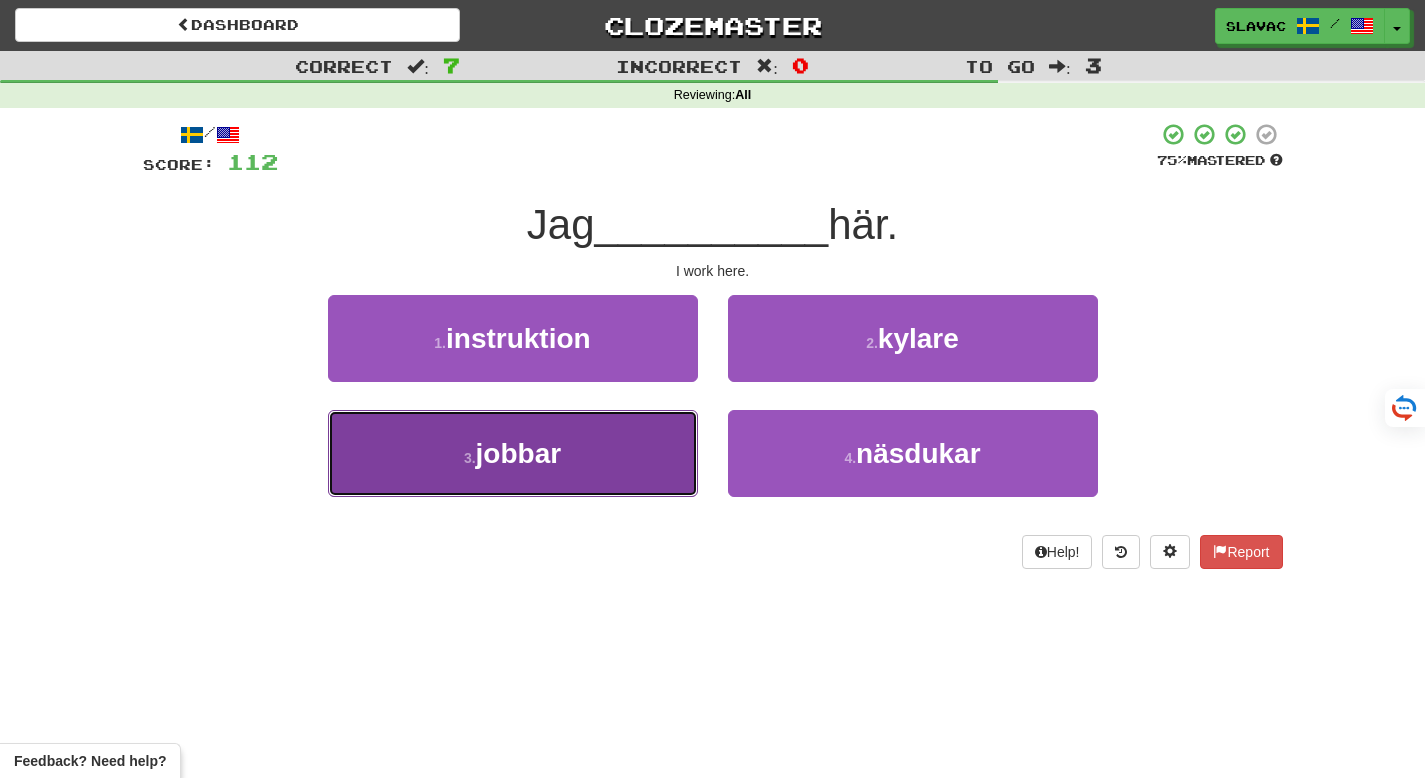 click on "3 .  jobbar" at bounding box center [513, 453] 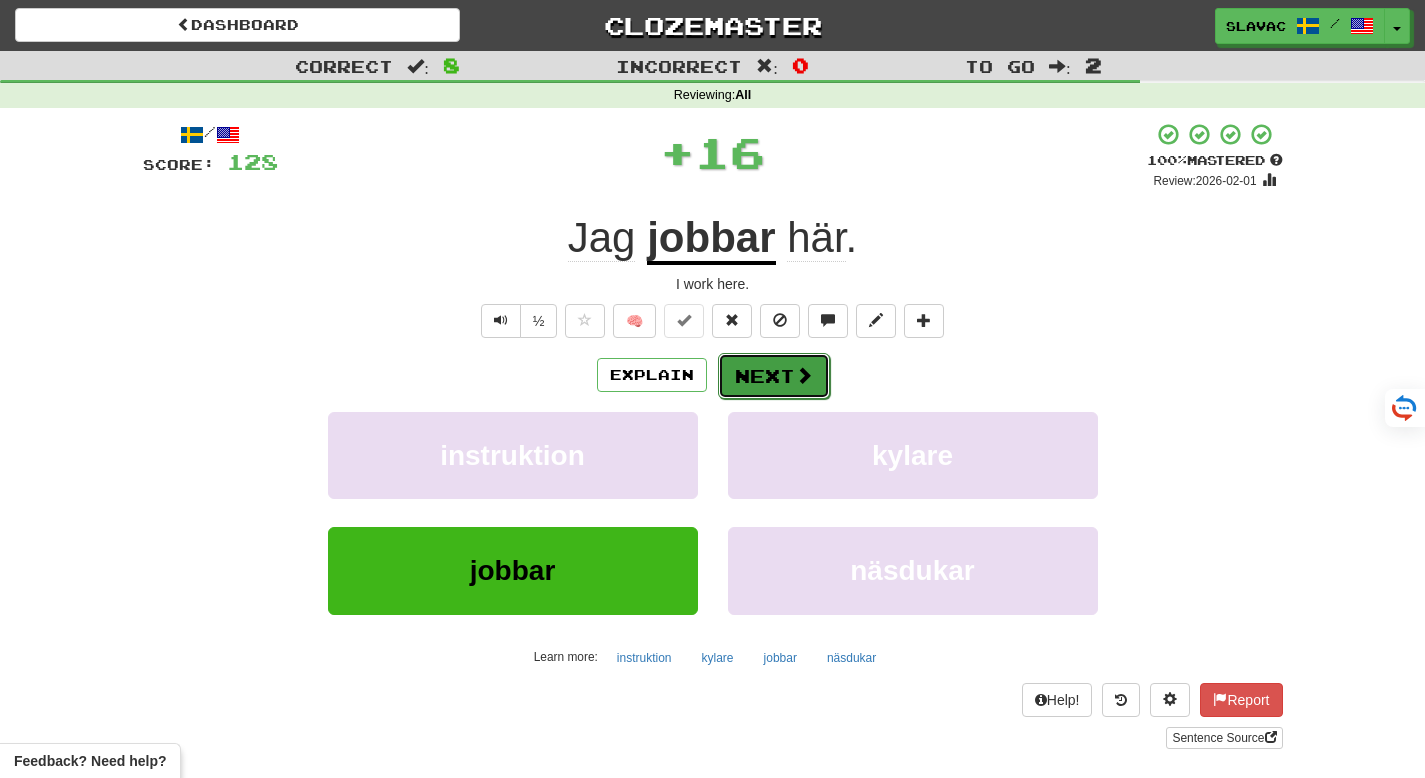 click on "Next" at bounding box center (774, 376) 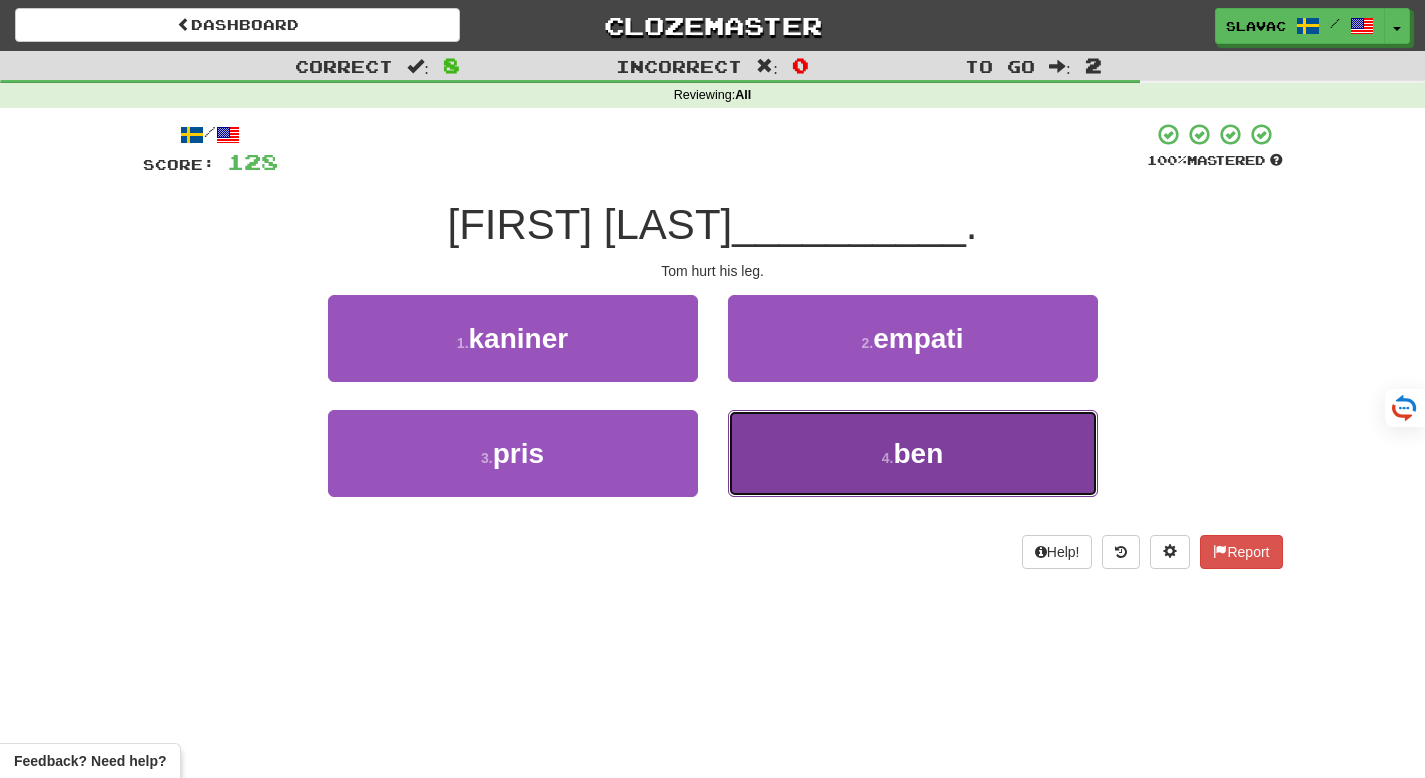 click on "ben" at bounding box center (918, 453) 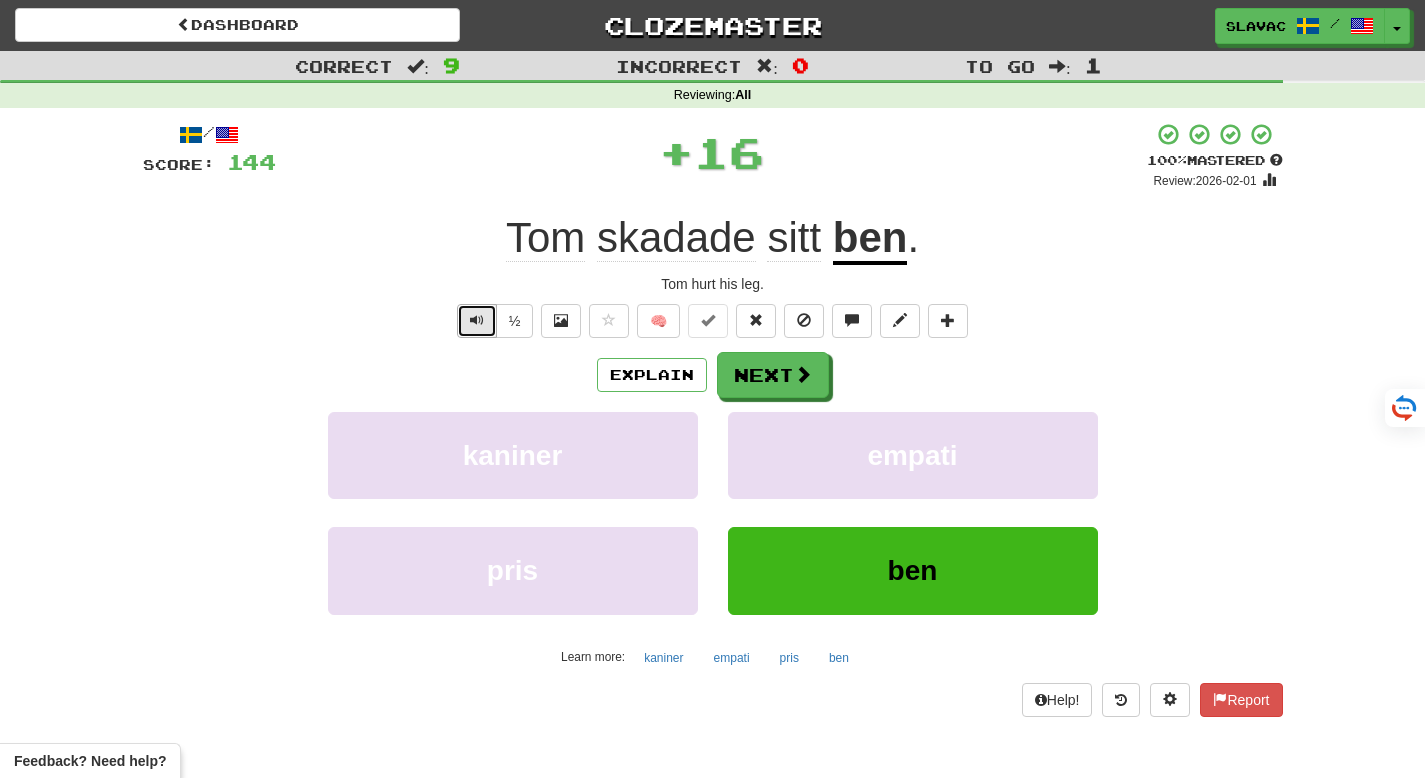 click at bounding box center [477, 320] 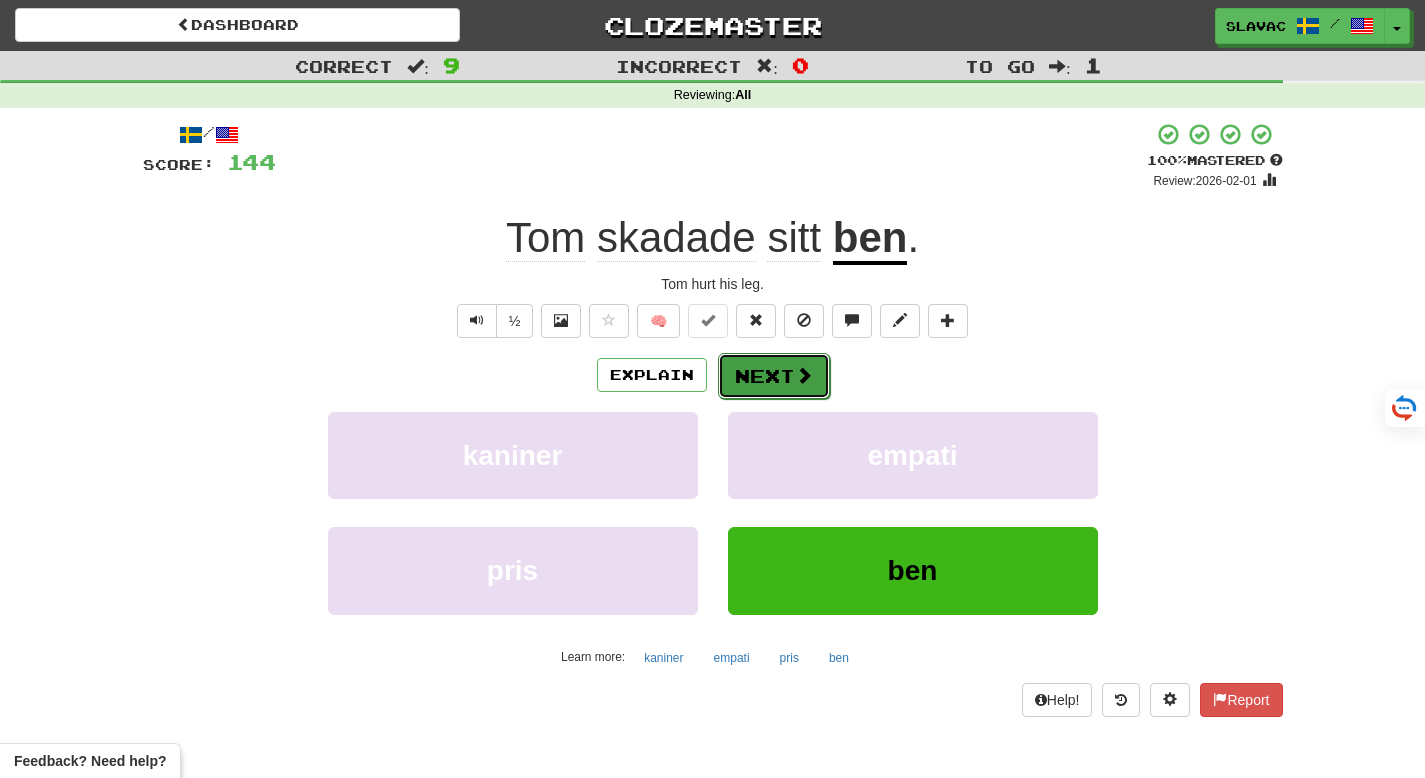 click on "Next" at bounding box center (774, 376) 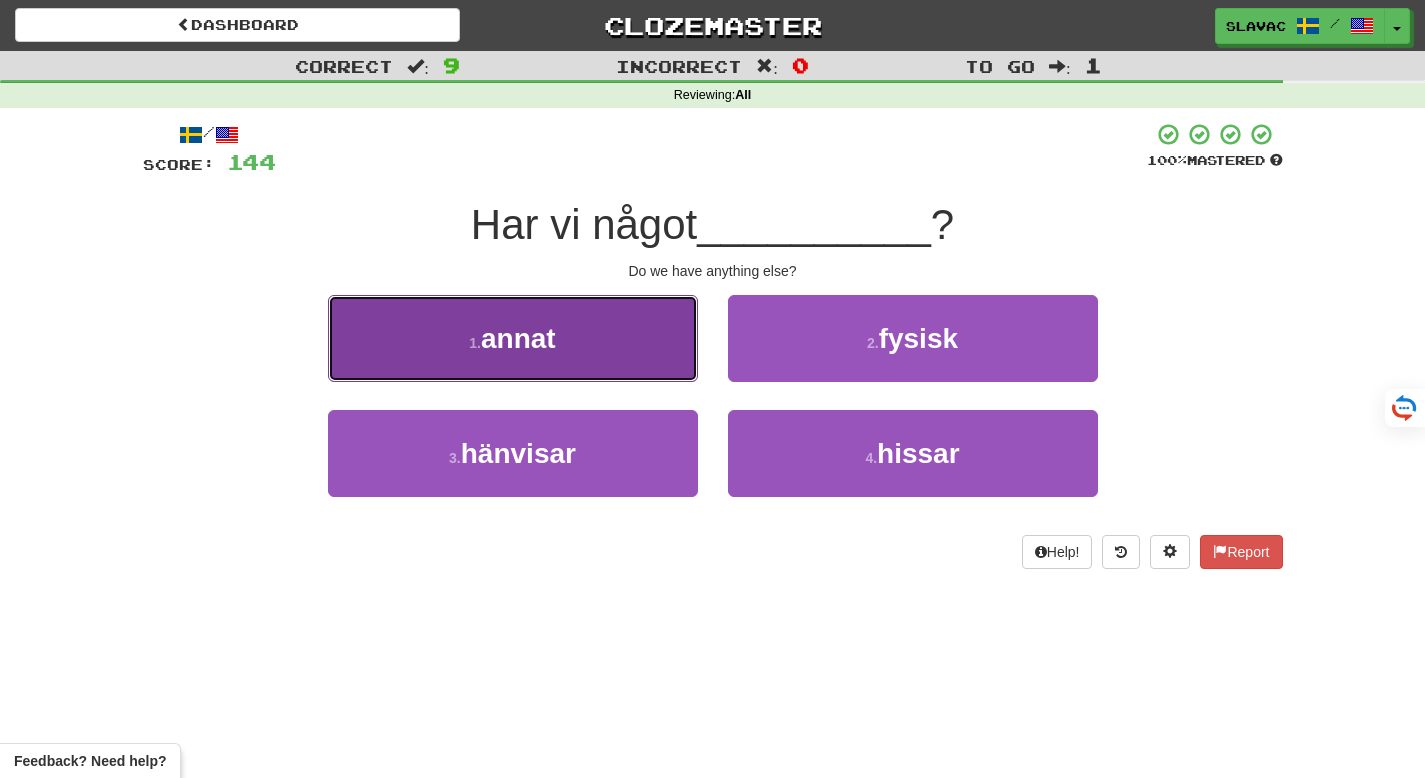 click on "1 .  annat" at bounding box center (513, 338) 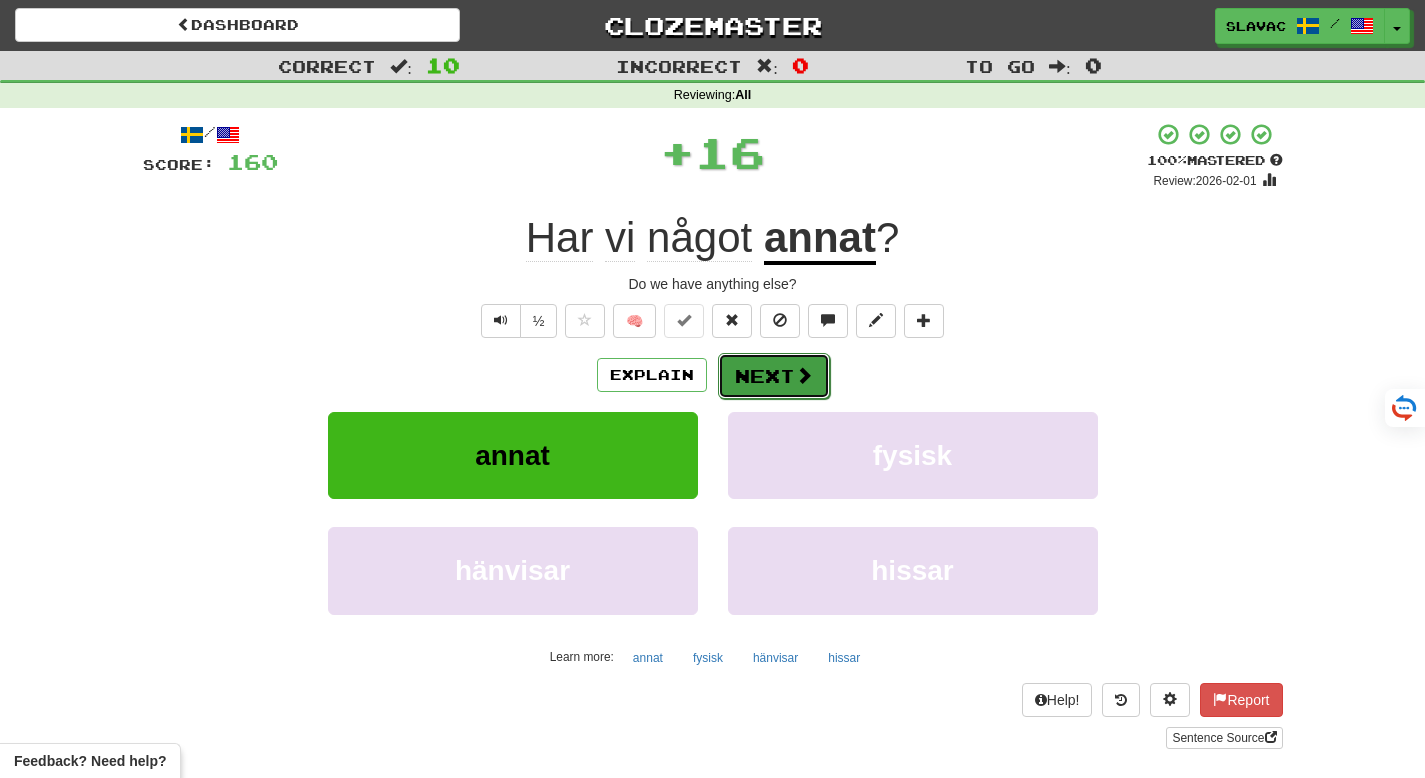 click on "Next" at bounding box center [774, 376] 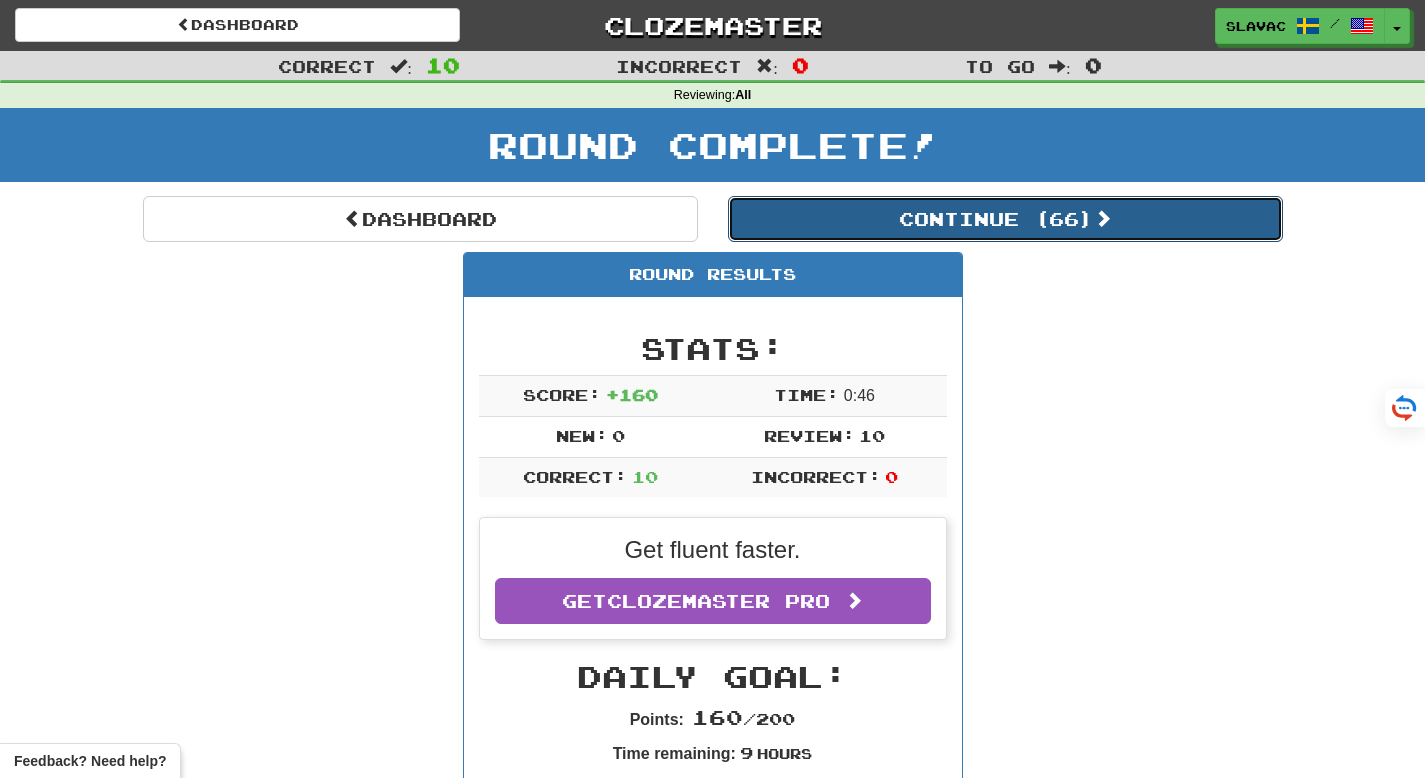 click on "Continue ( 66 )" at bounding box center [1005, 219] 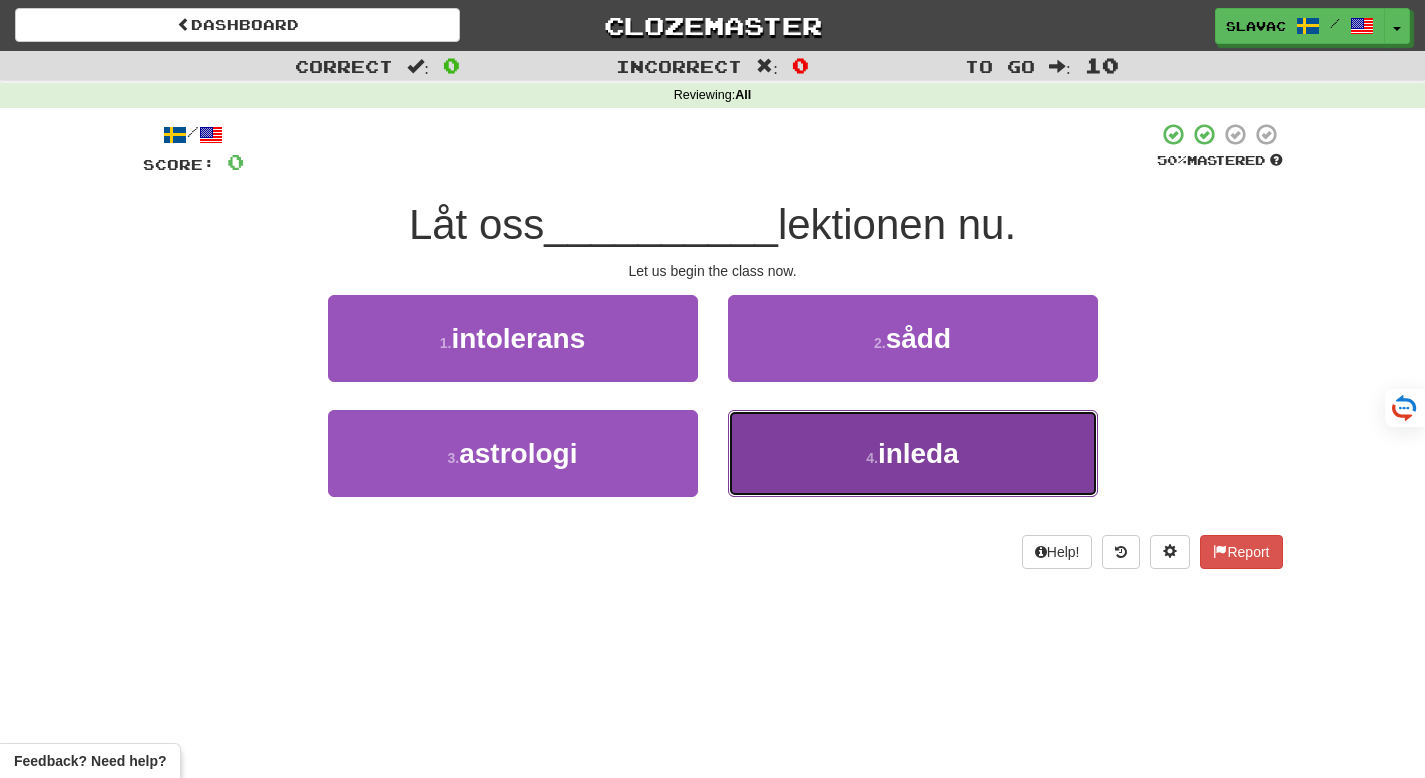 click on "inleda" at bounding box center [918, 453] 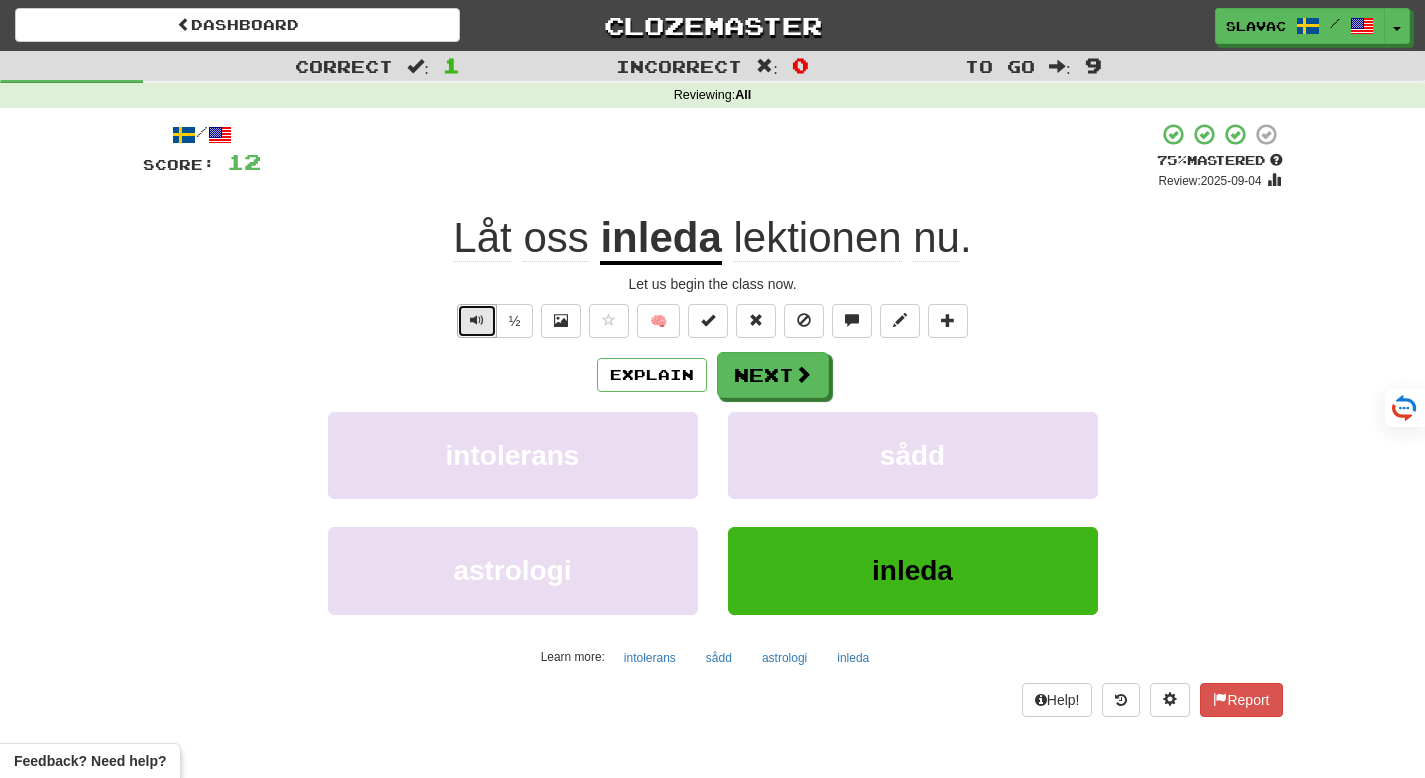 click at bounding box center (477, 321) 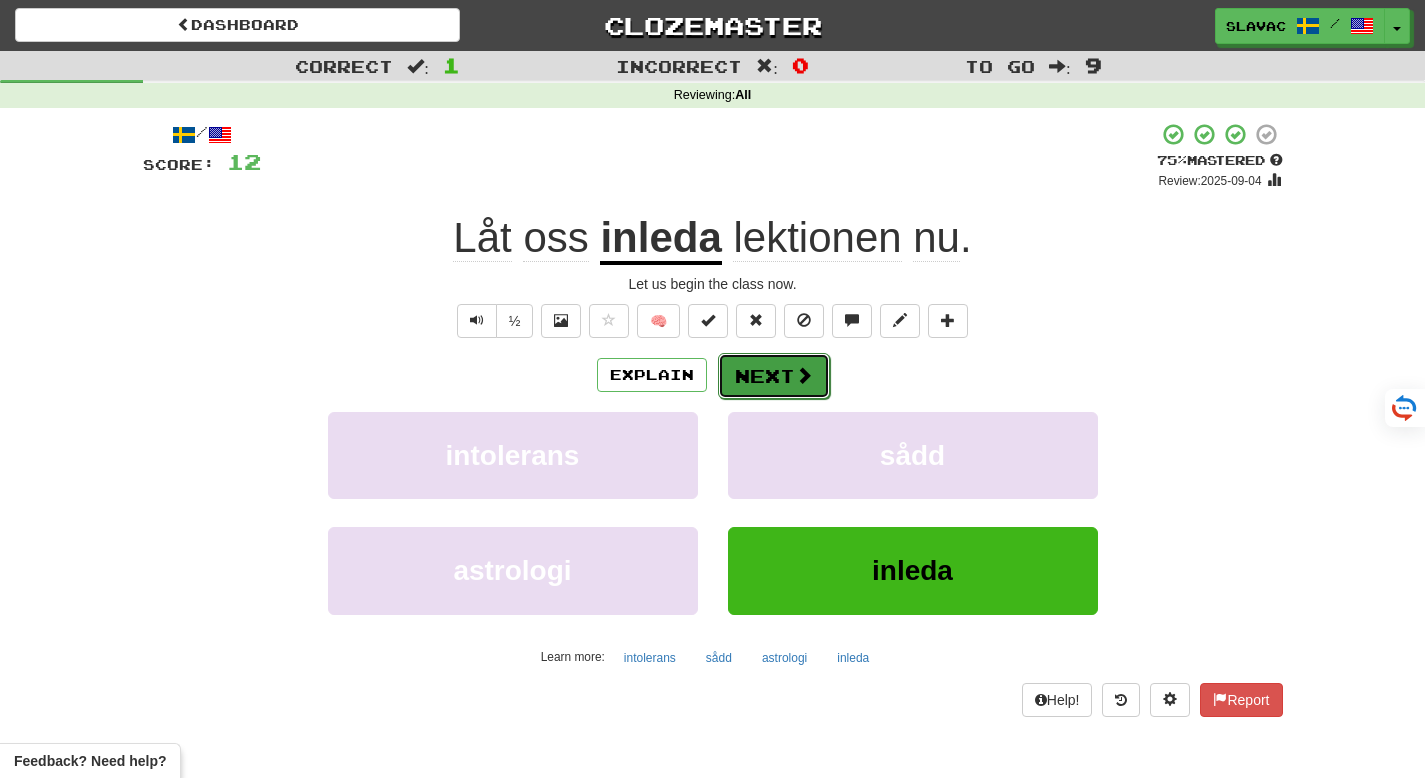 click on "Next" at bounding box center (774, 376) 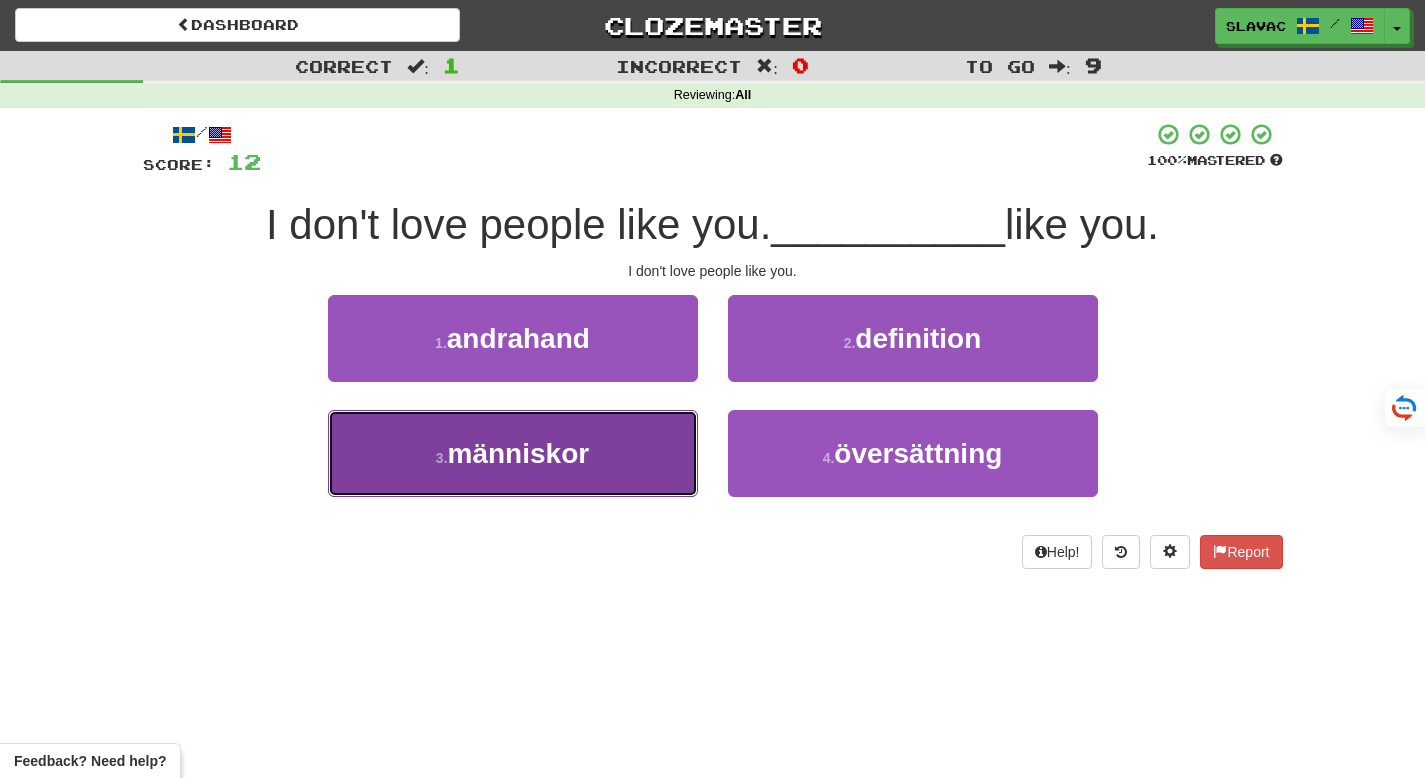 click on "3 .  människor" at bounding box center [513, 453] 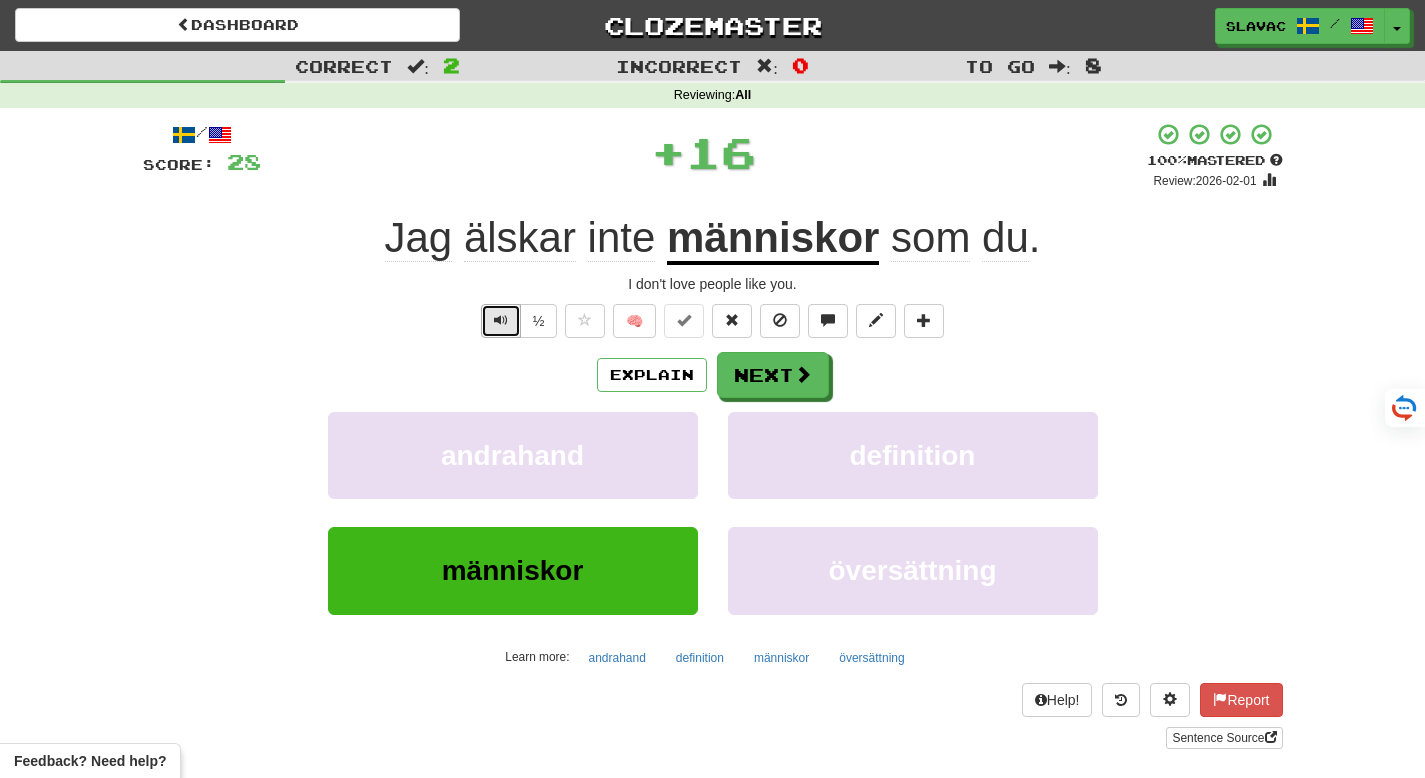 click at bounding box center (501, 321) 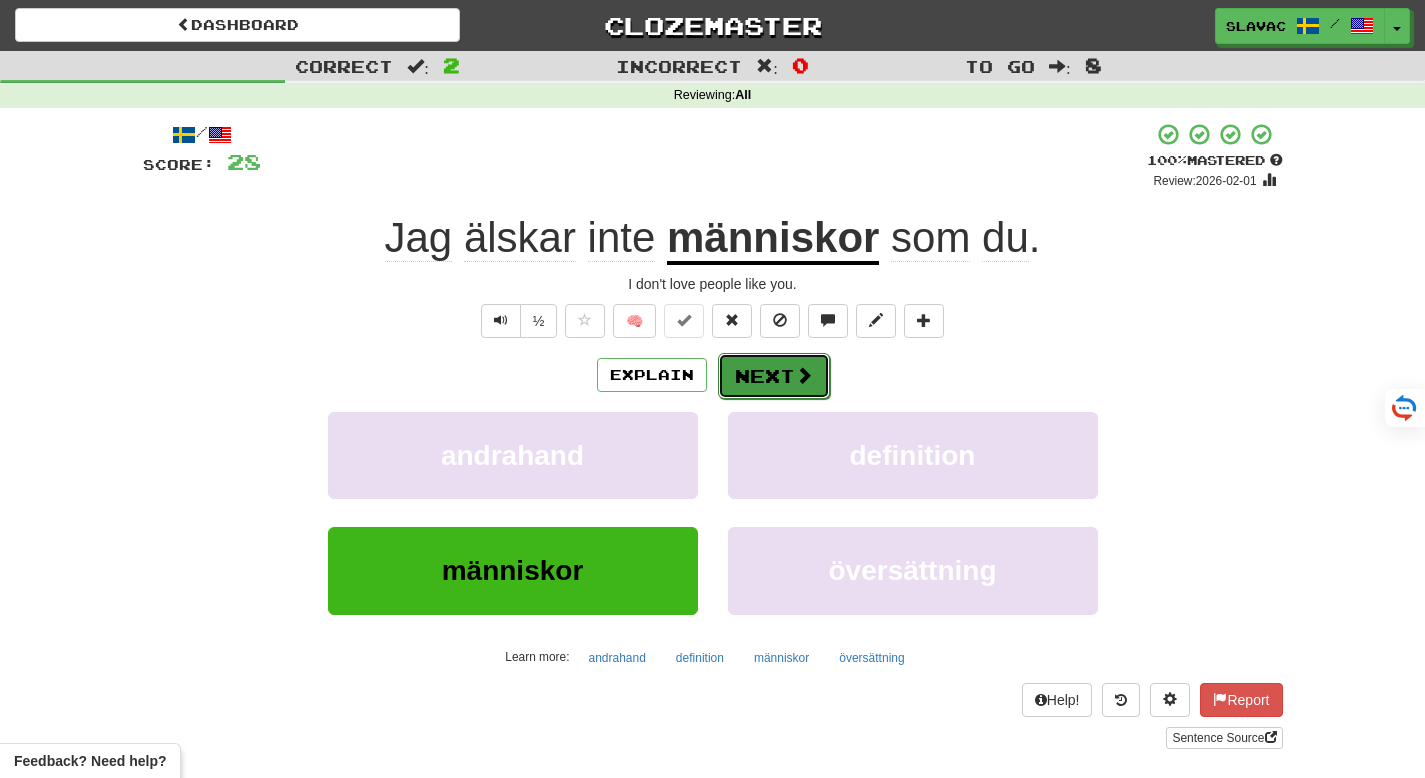 click on "Next" at bounding box center [774, 376] 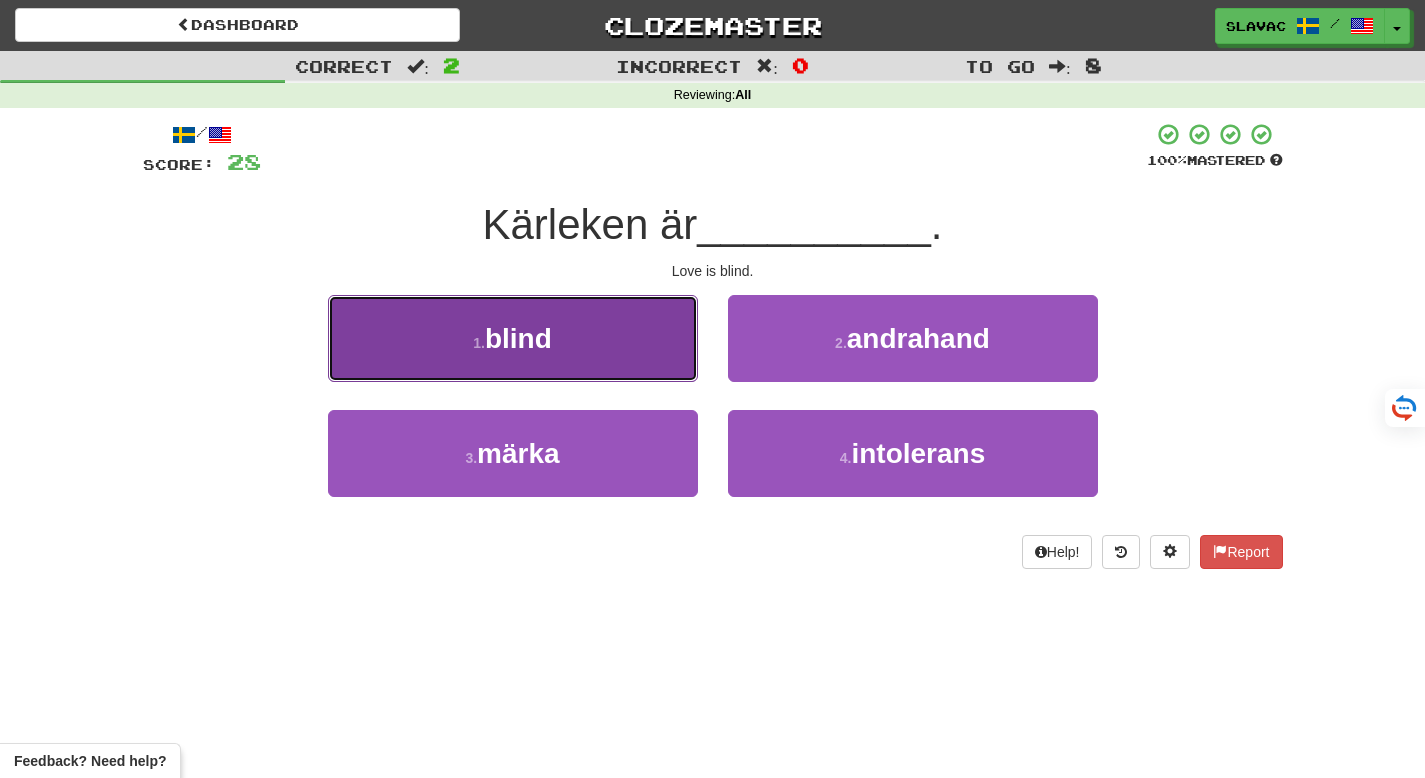 click on "1 .  blind" at bounding box center [513, 338] 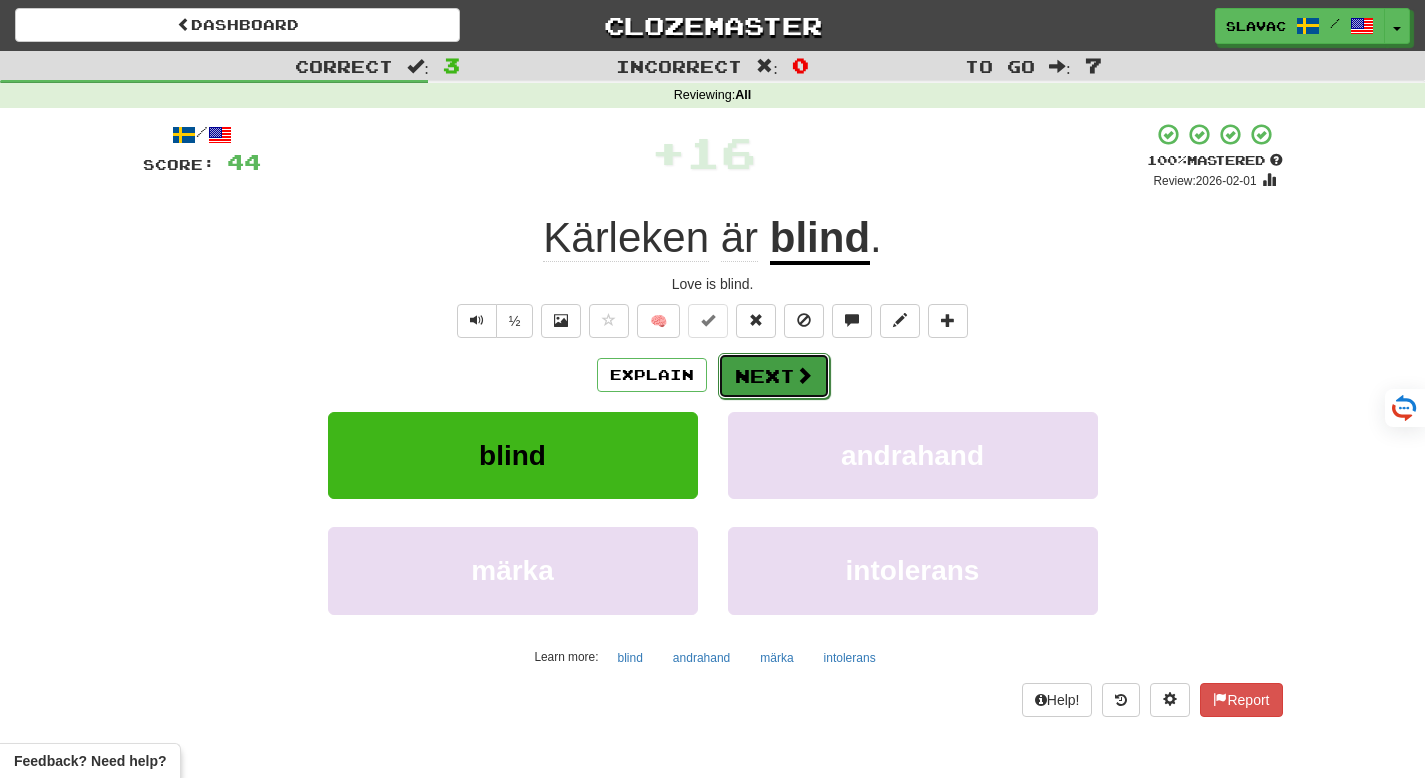 click on "Next" at bounding box center [774, 376] 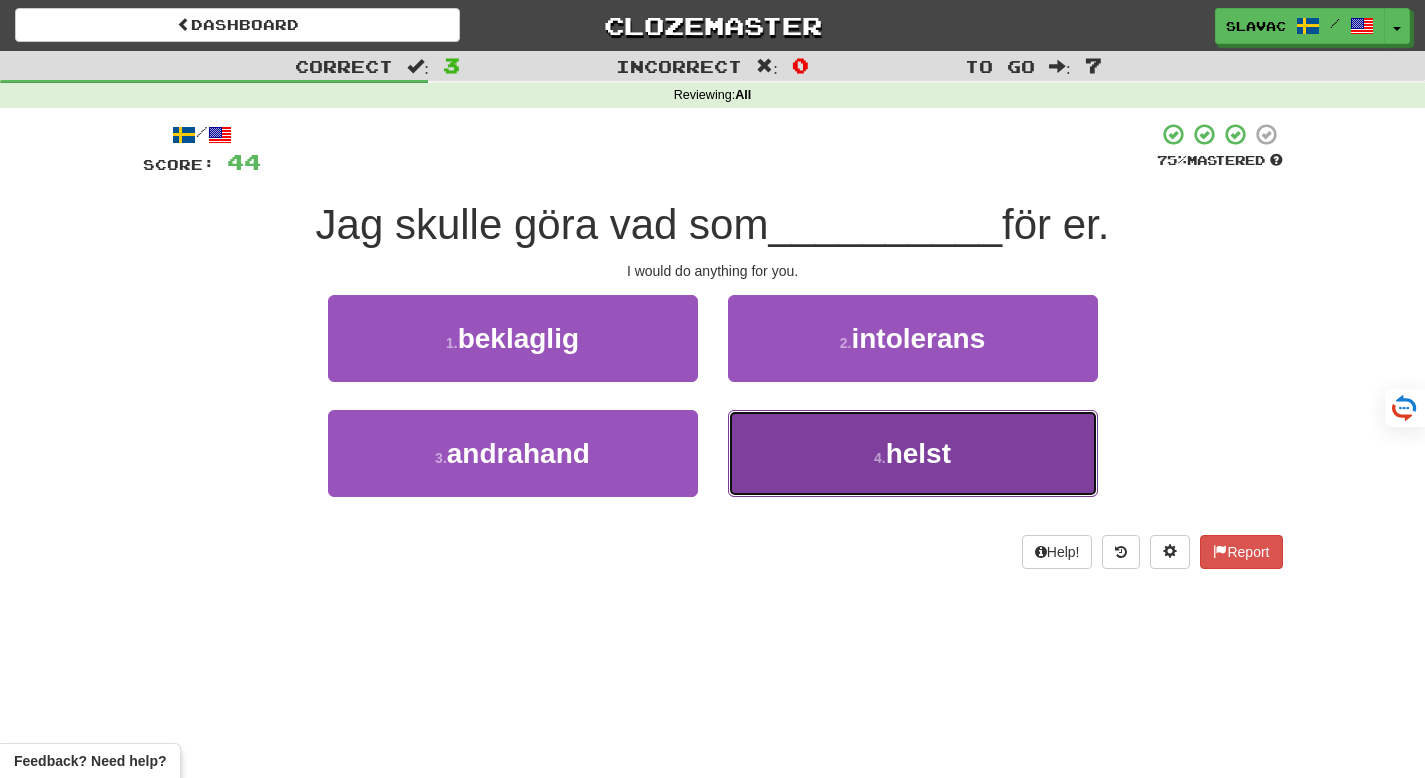 click on "4 .  helst" at bounding box center [913, 453] 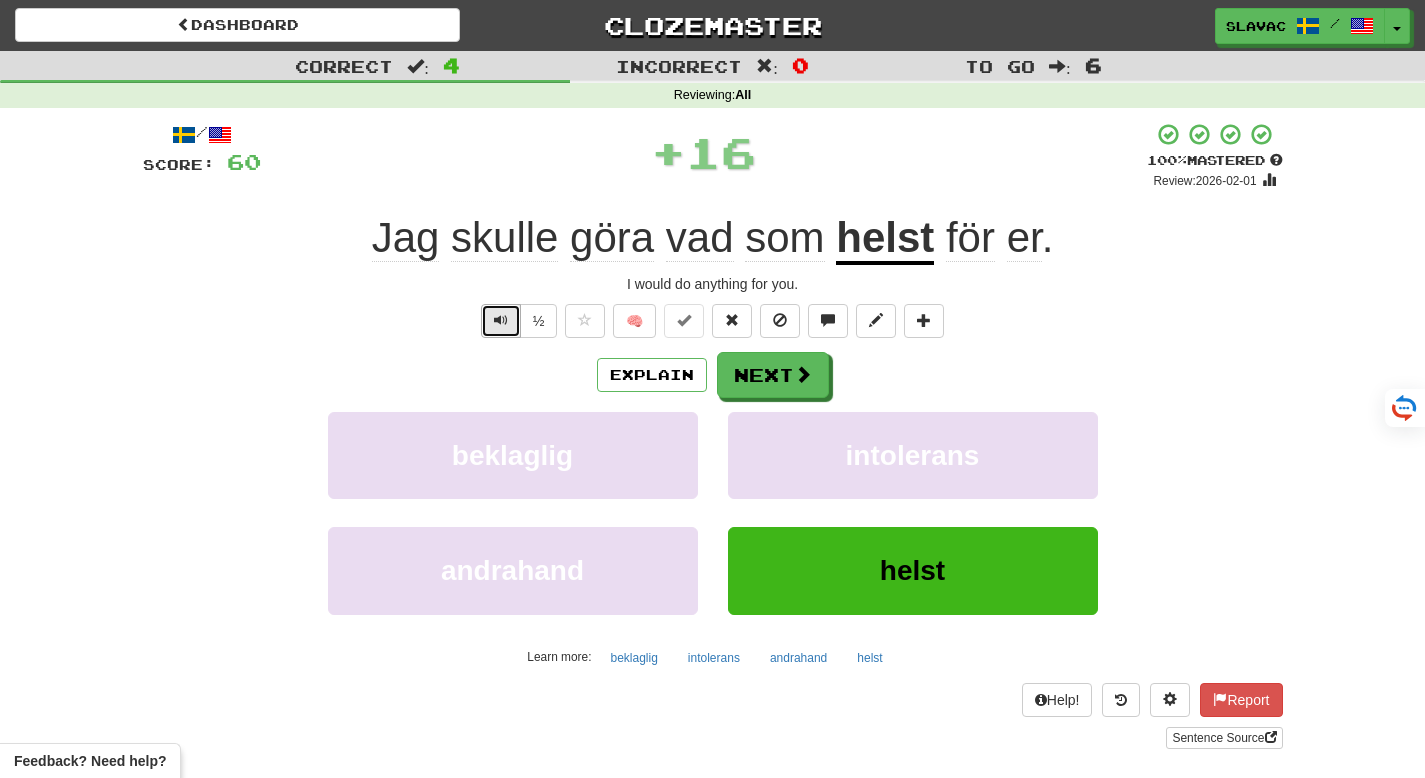 click at bounding box center [501, 320] 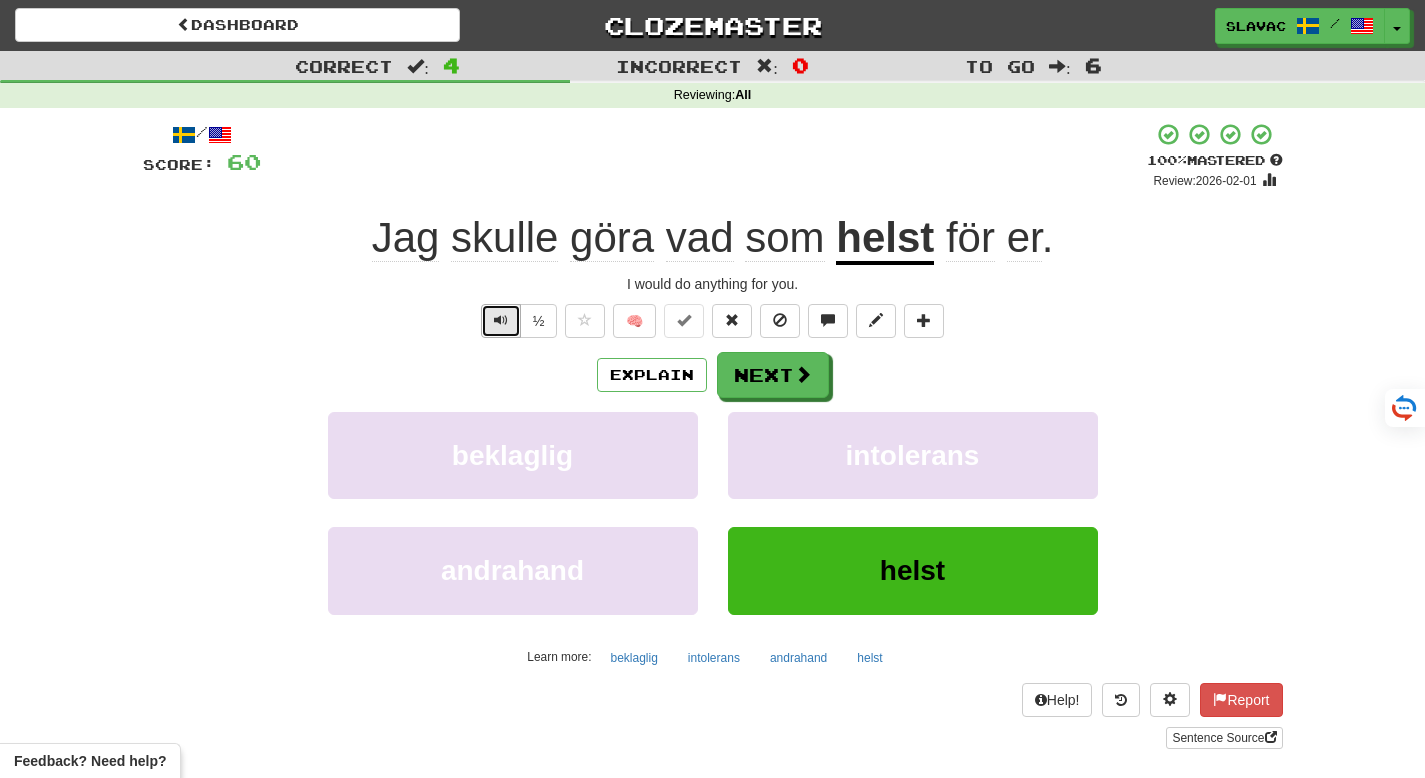 click at bounding box center (501, 320) 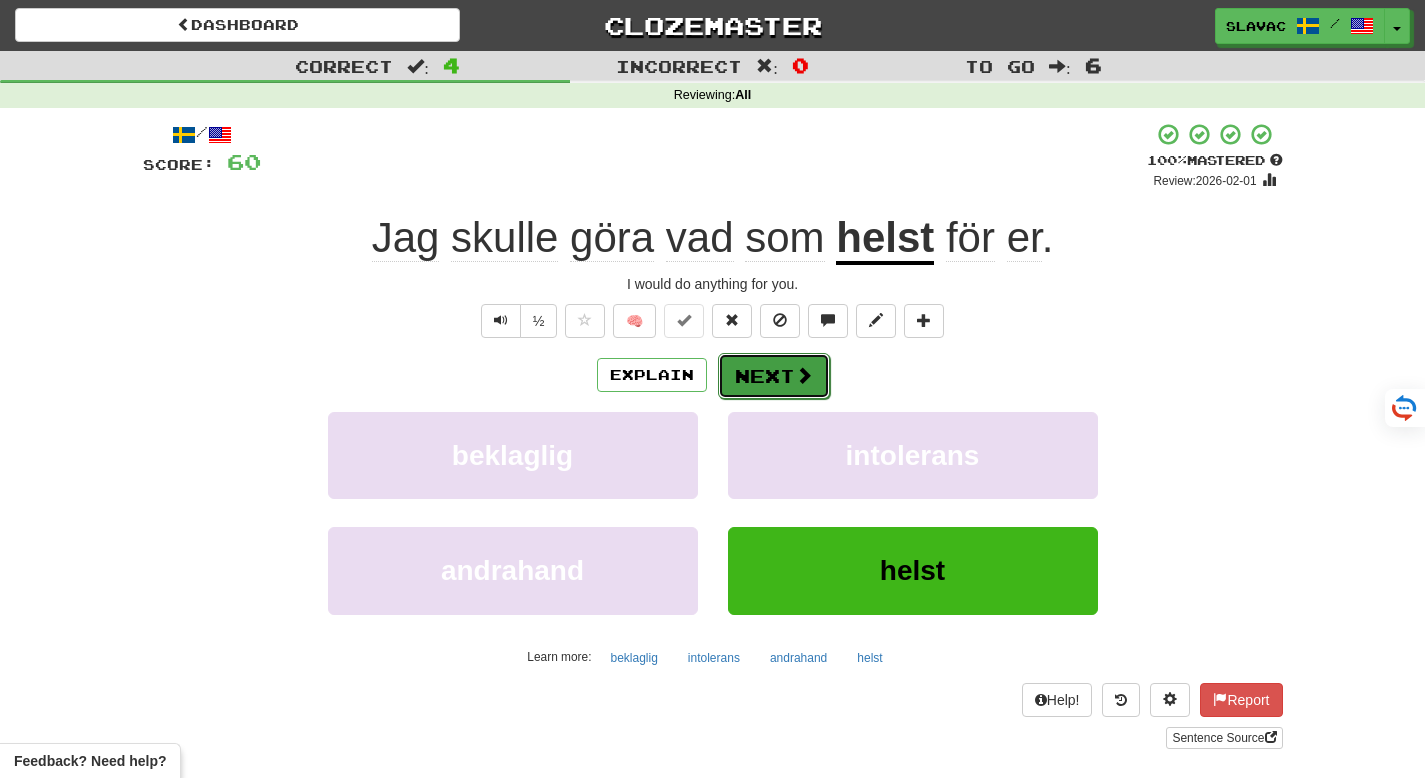 click at bounding box center (804, 375) 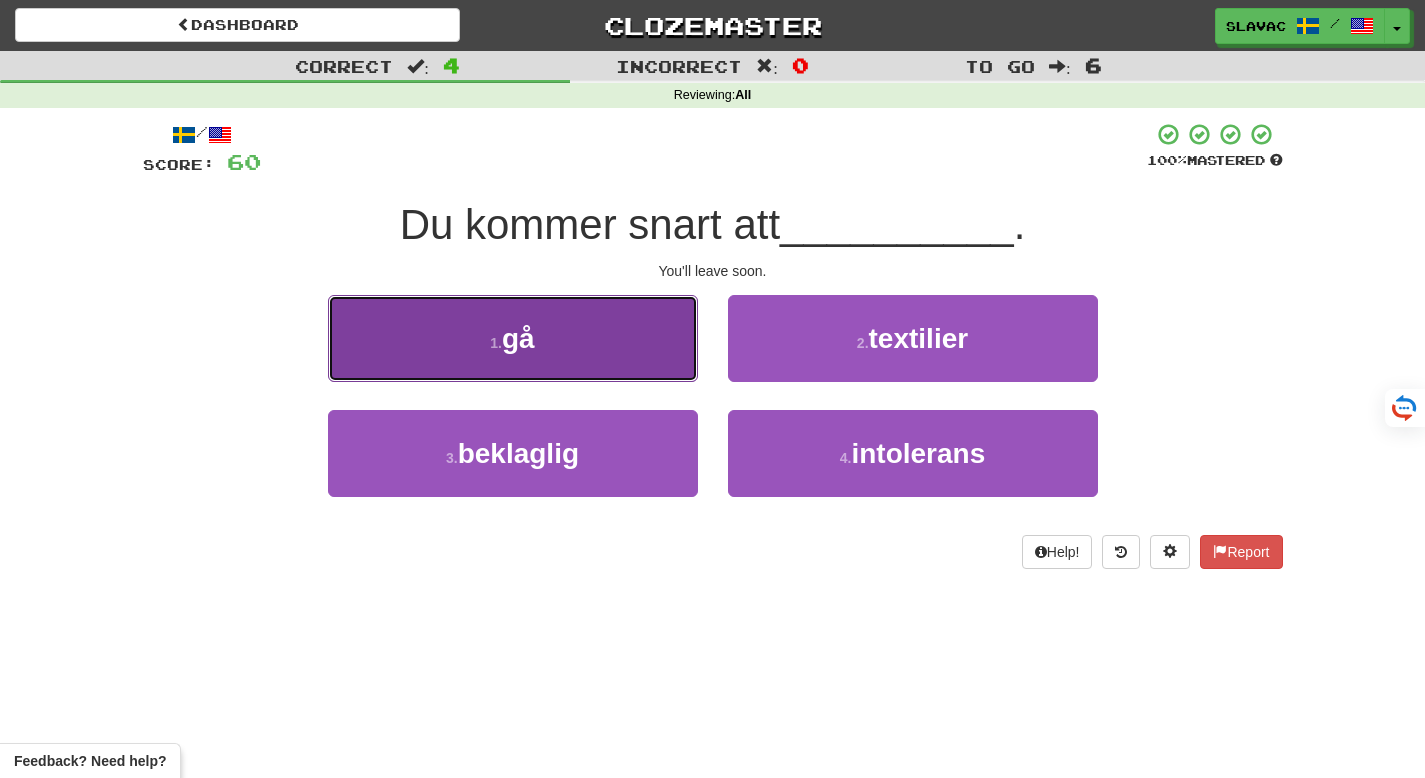 click on "gå" at bounding box center (518, 338) 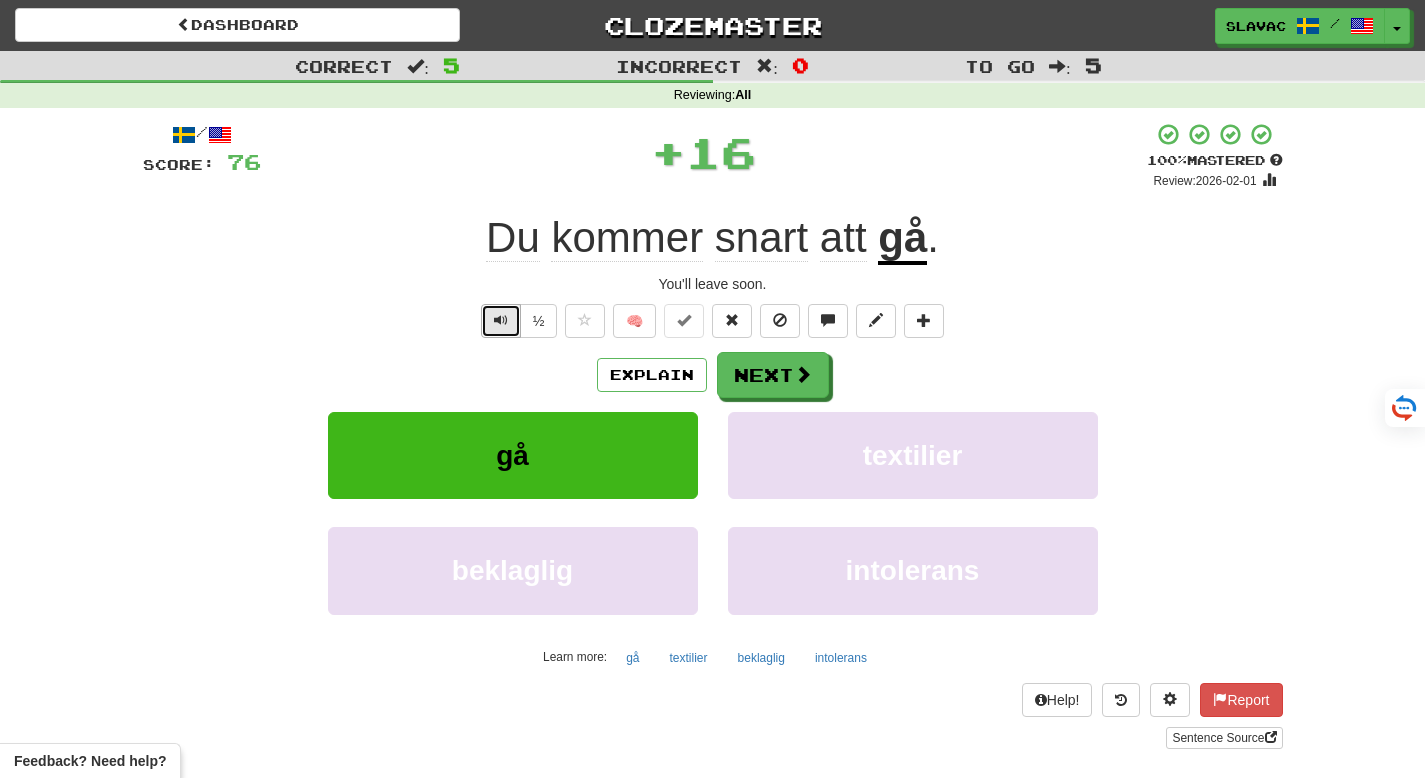 click at bounding box center [501, 320] 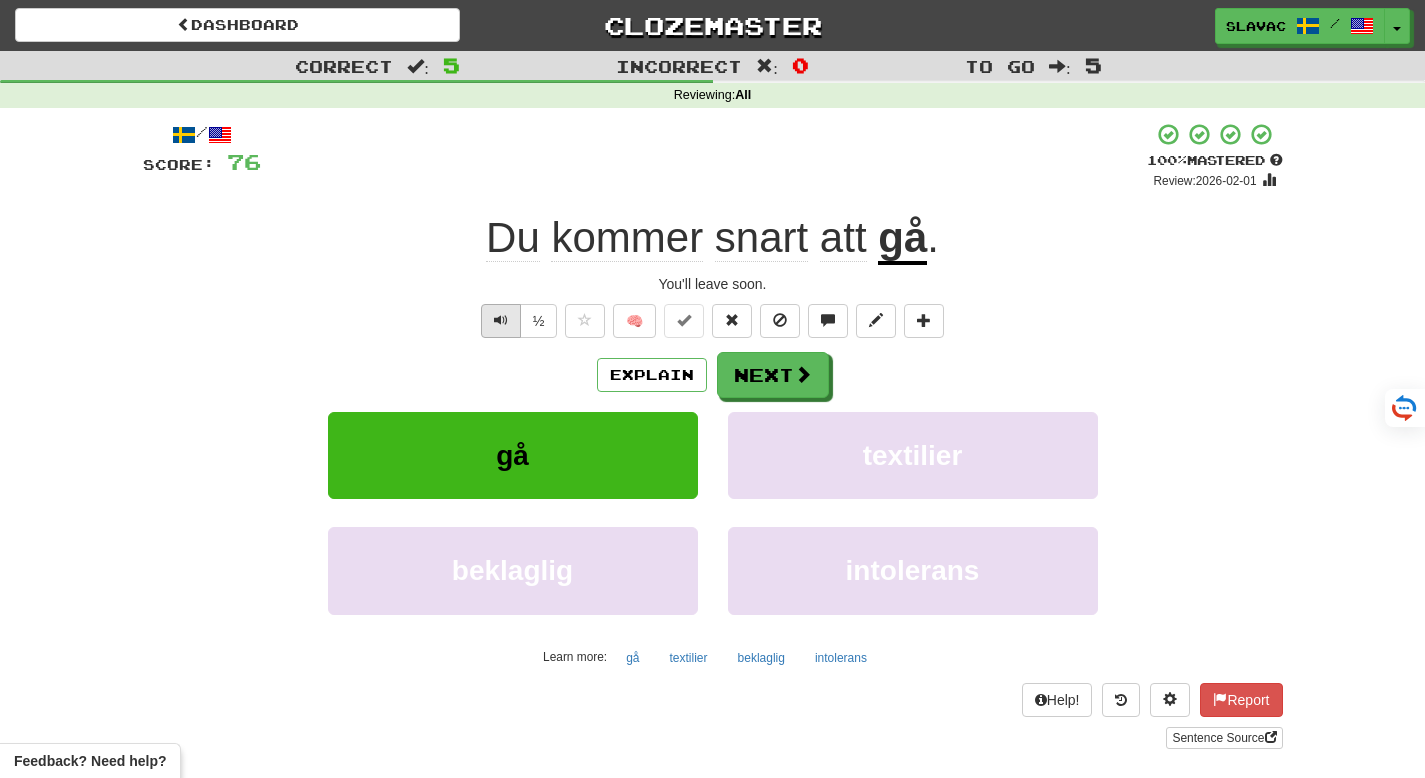 drag, startPoint x: 474, startPoint y: 306, endPoint x: 490, endPoint y: 316, distance: 18.867962 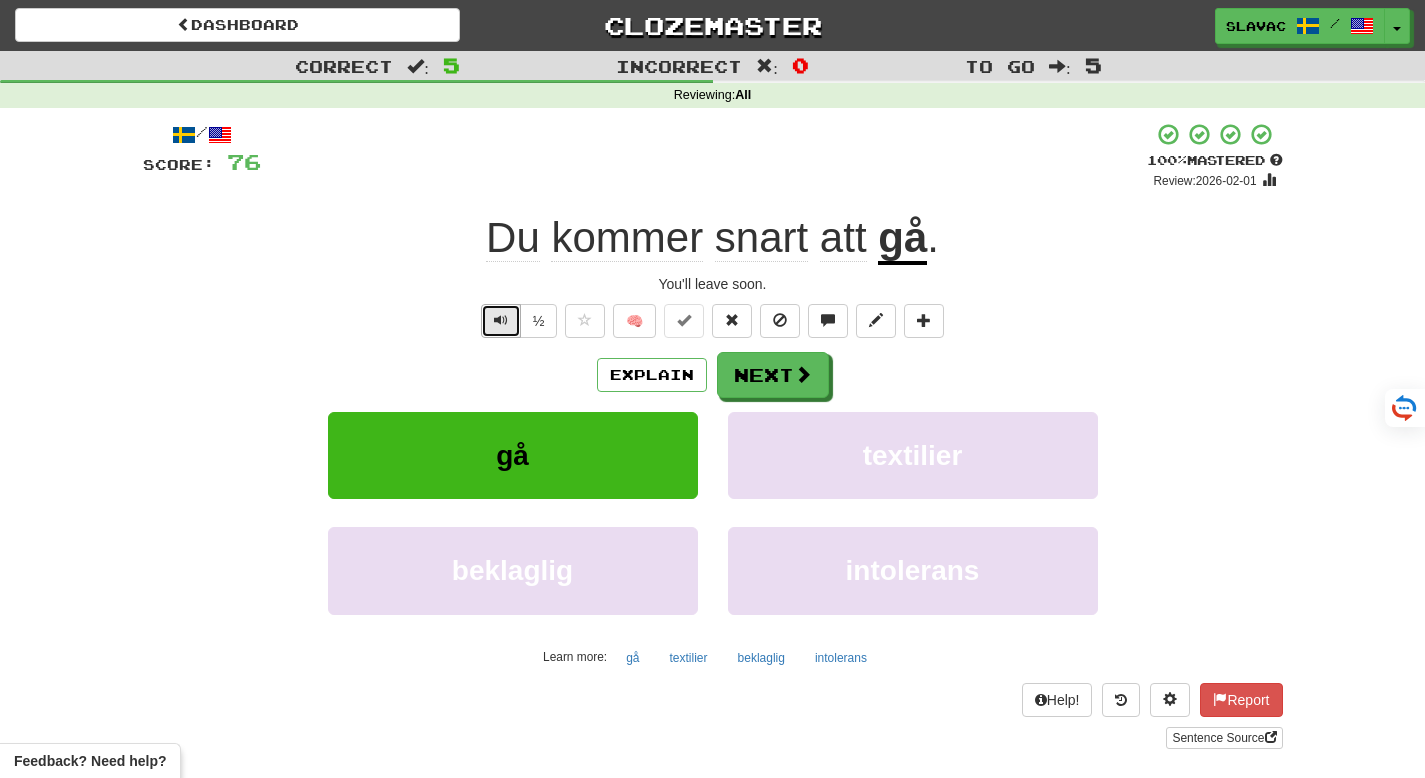click at bounding box center (501, 320) 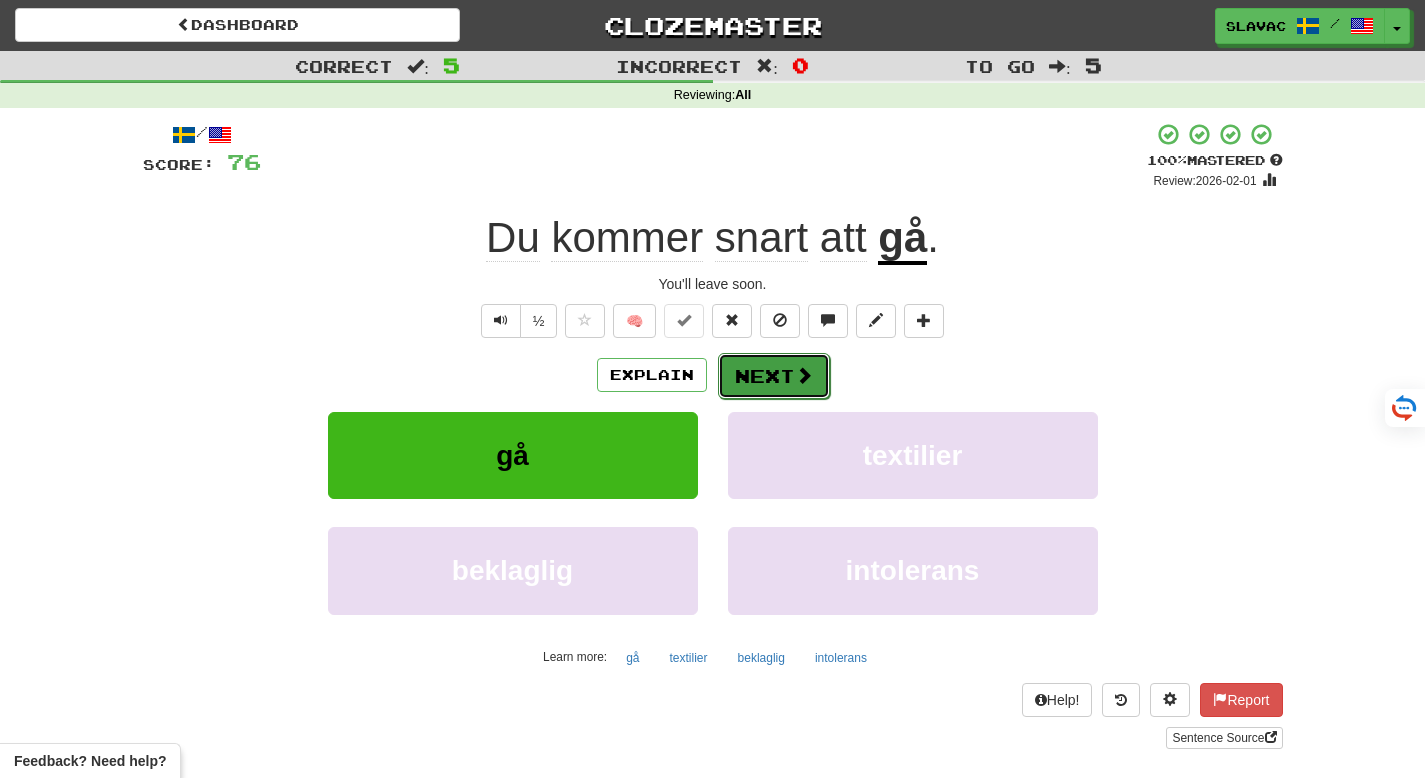 click on "Next" at bounding box center (774, 376) 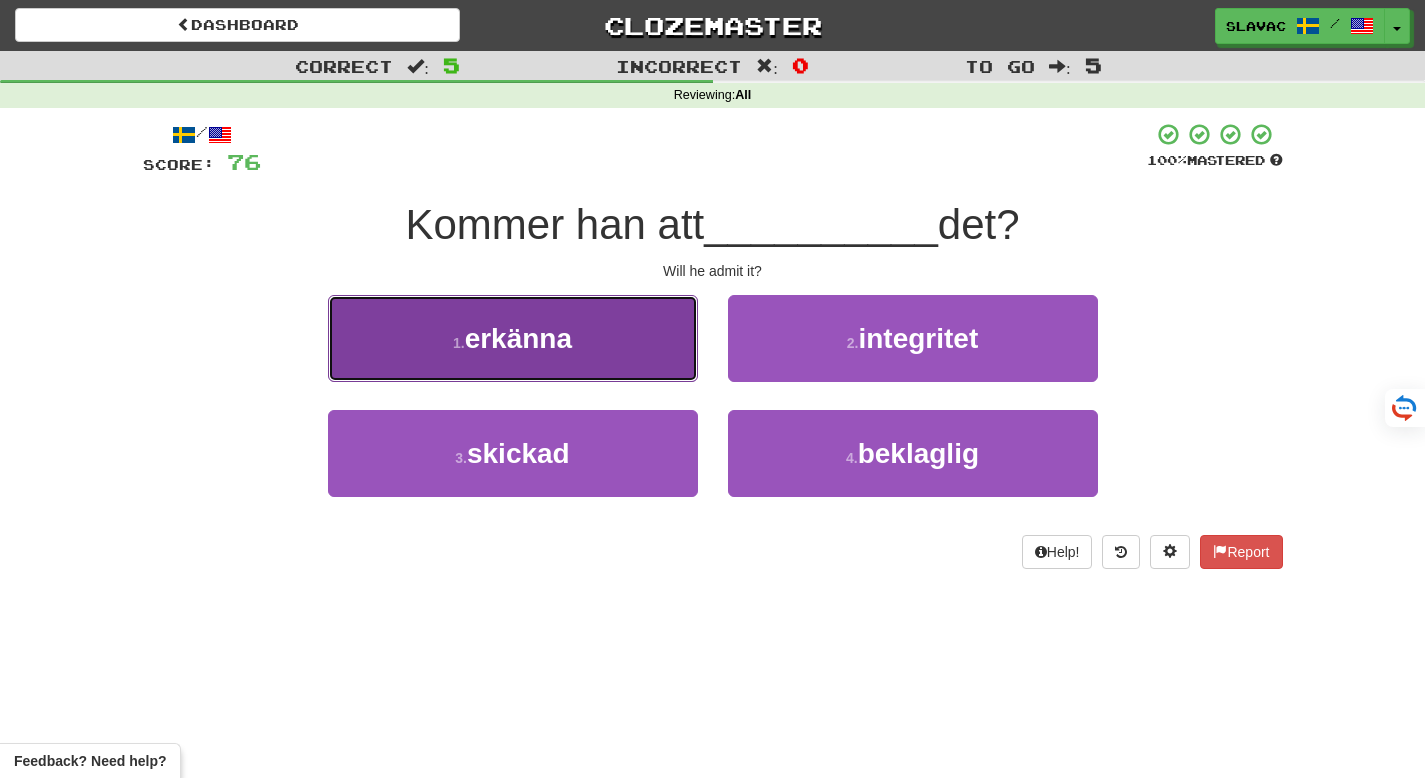 click on "1 .  erkänna" at bounding box center [513, 338] 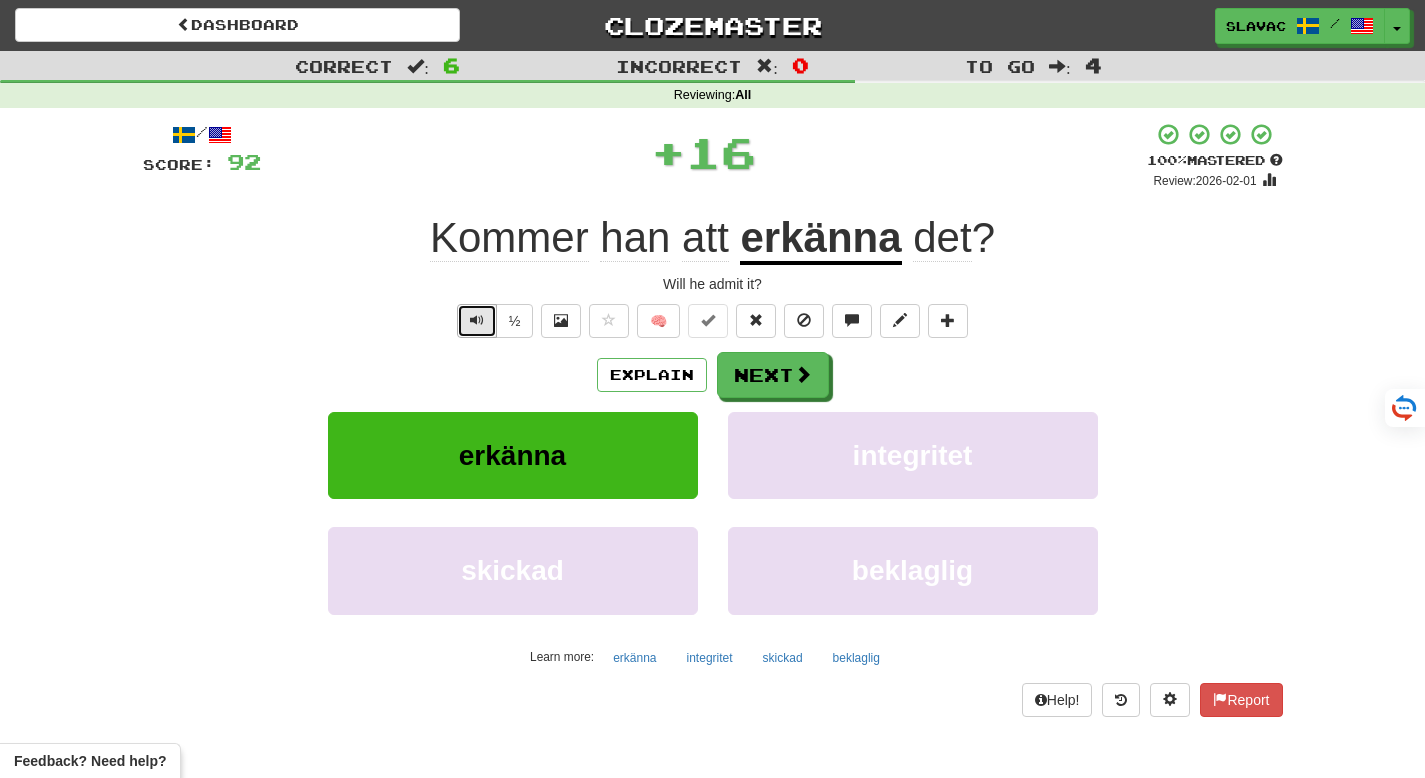 click at bounding box center [477, 320] 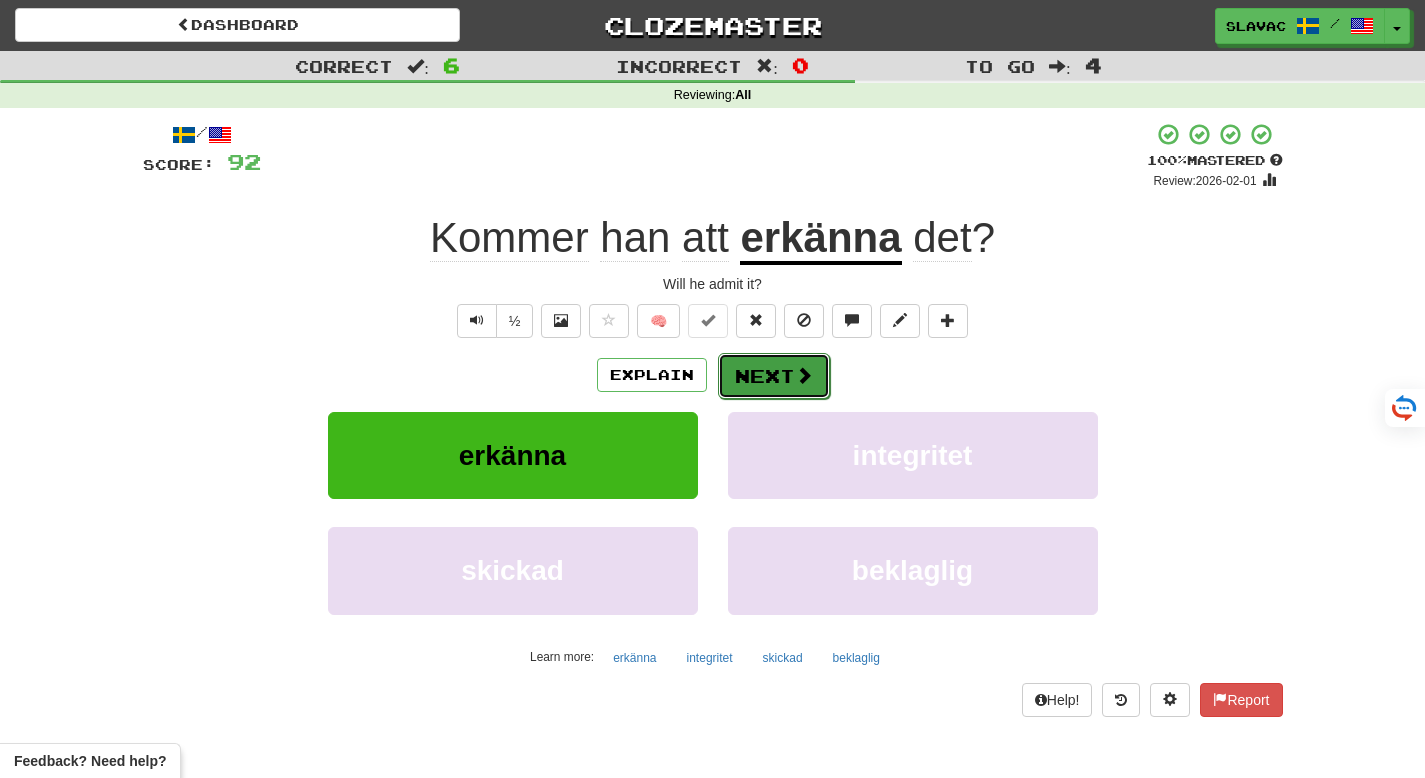 click at bounding box center (804, 375) 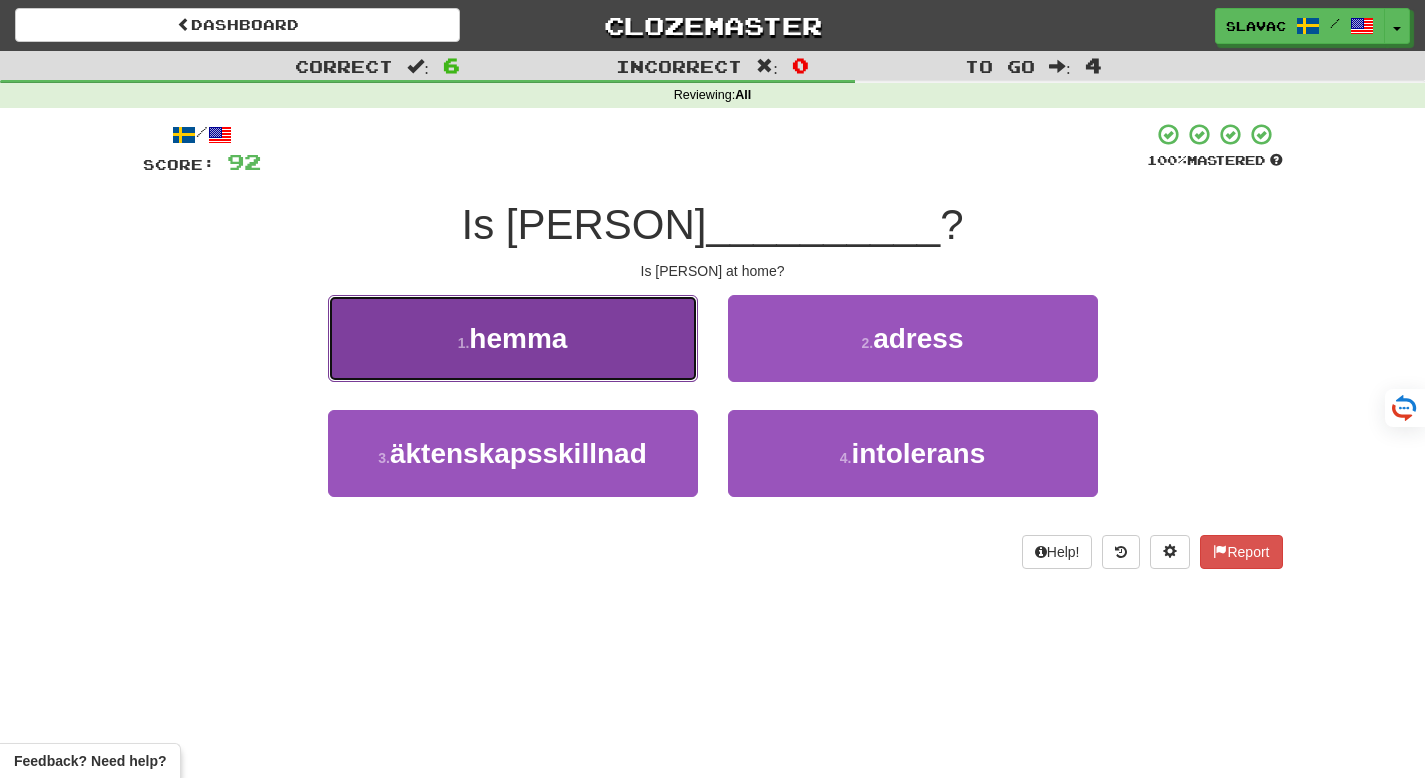 click on "1 .  hemma" at bounding box center (513, 338) 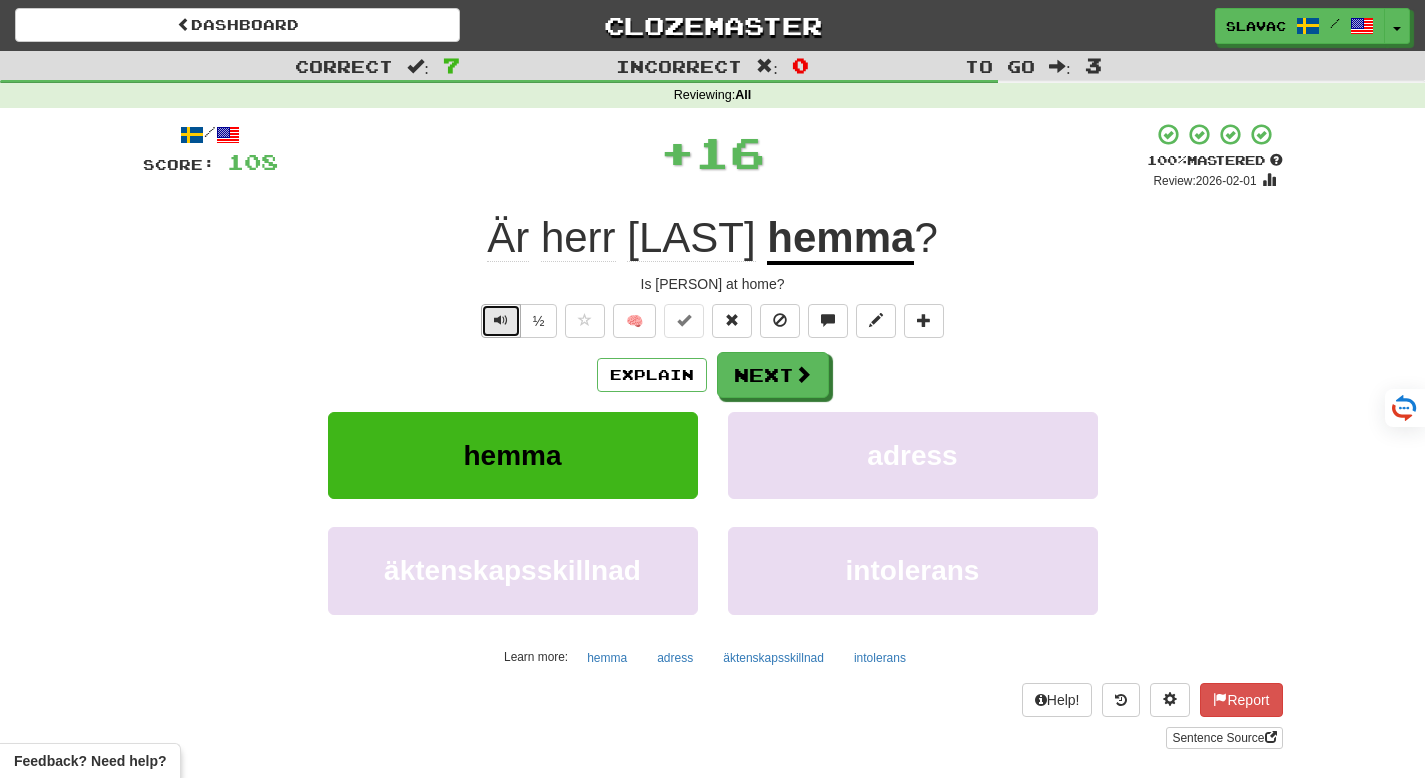 click at bounding box center [501, 320] 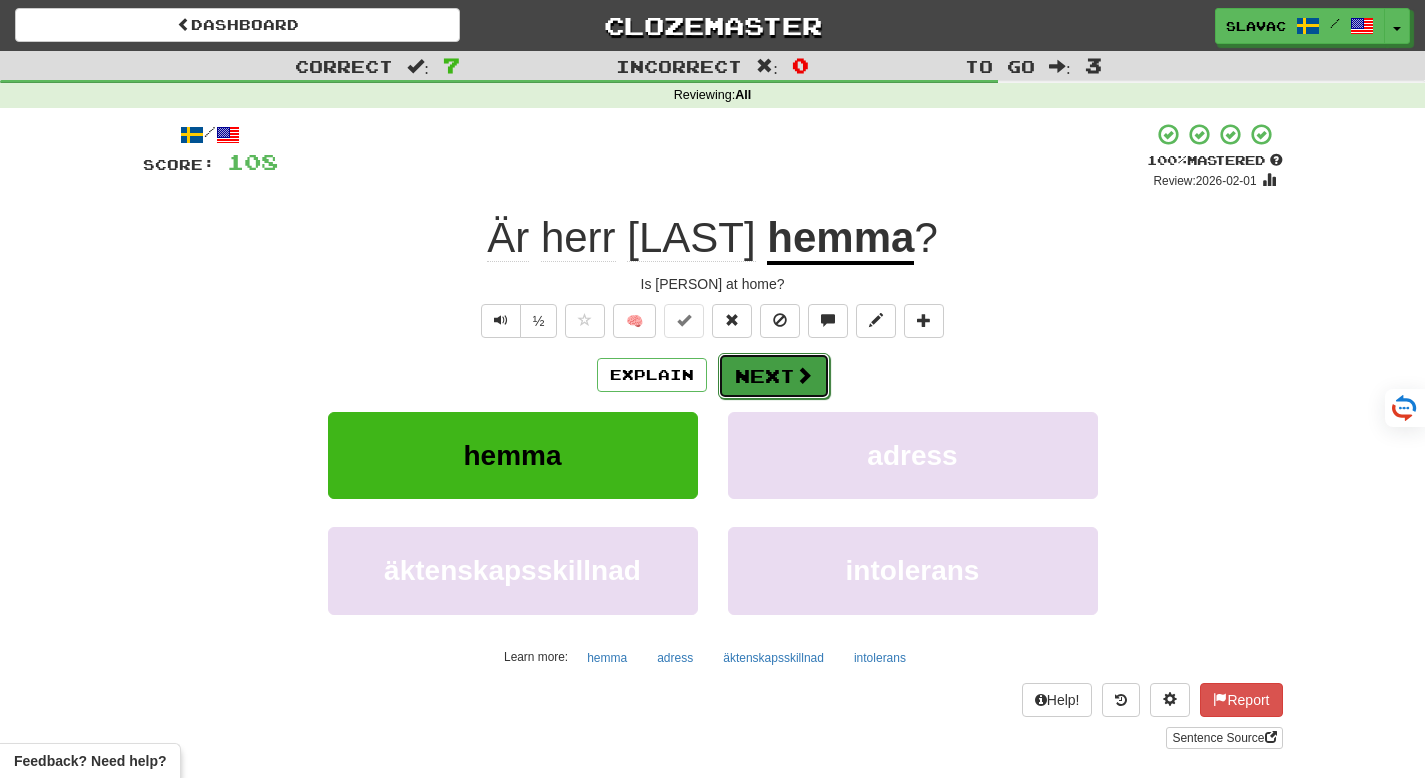 click at bounding box center [804, 375] 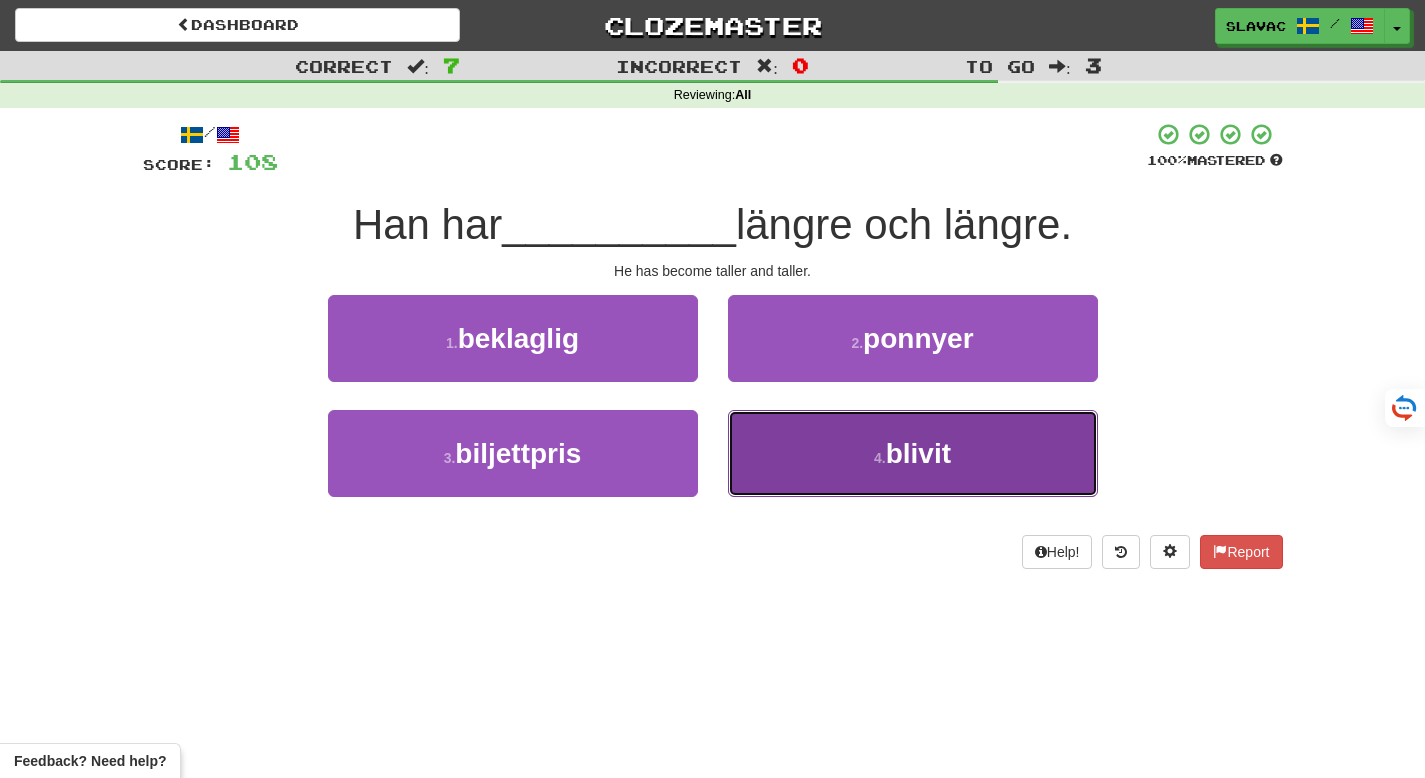 click on "4 .  blivit" at bounding box center (913, 453) 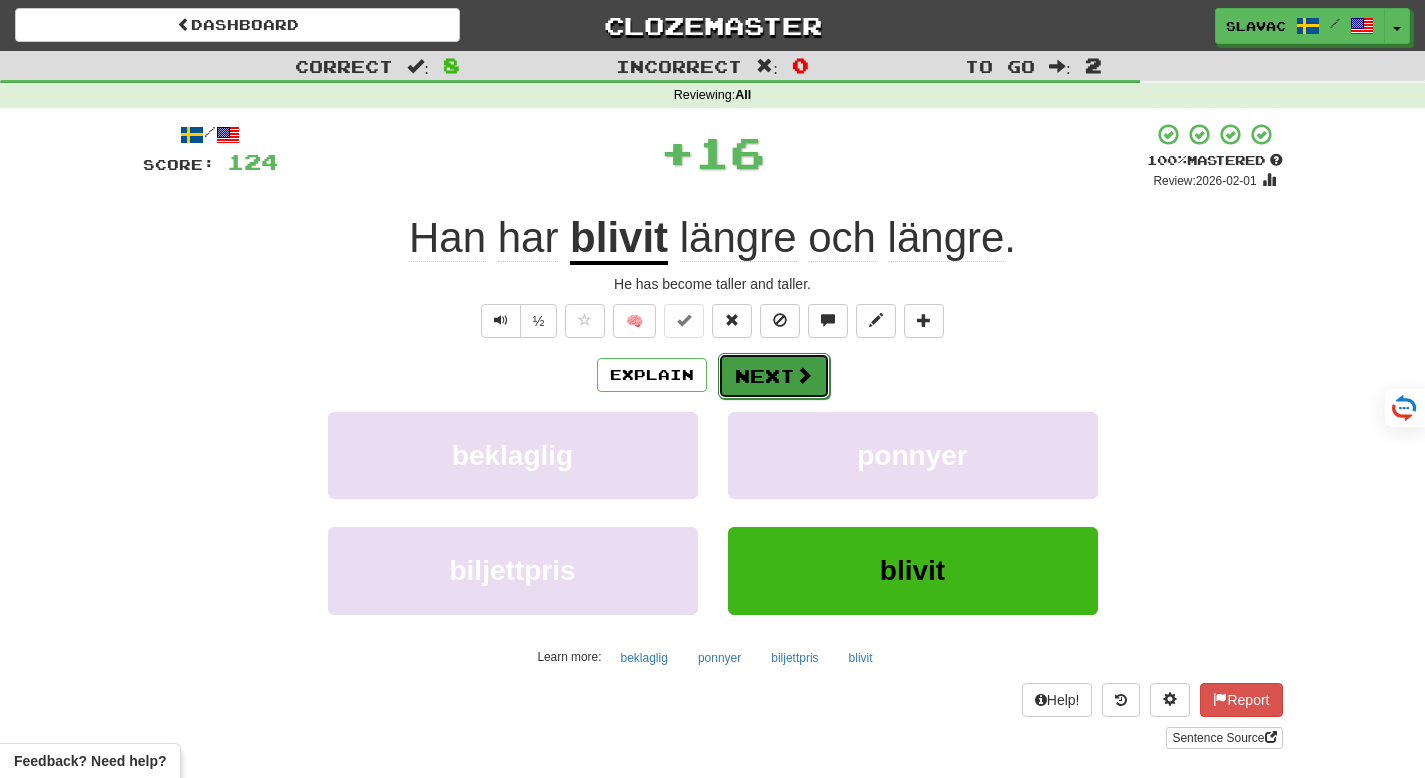 click on "Next" at bounding box center (774, 376) 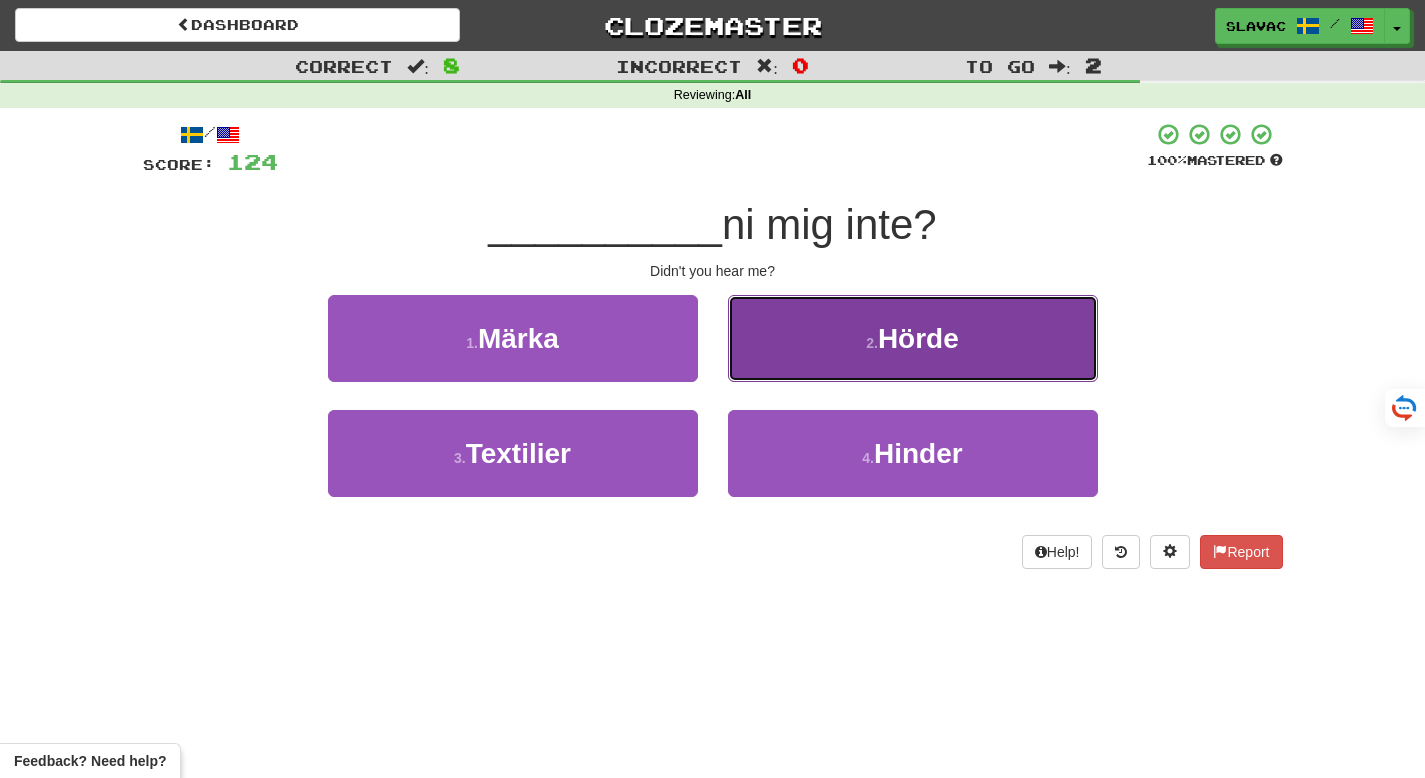 click on "Hörde" at bounding box center [918, 338] 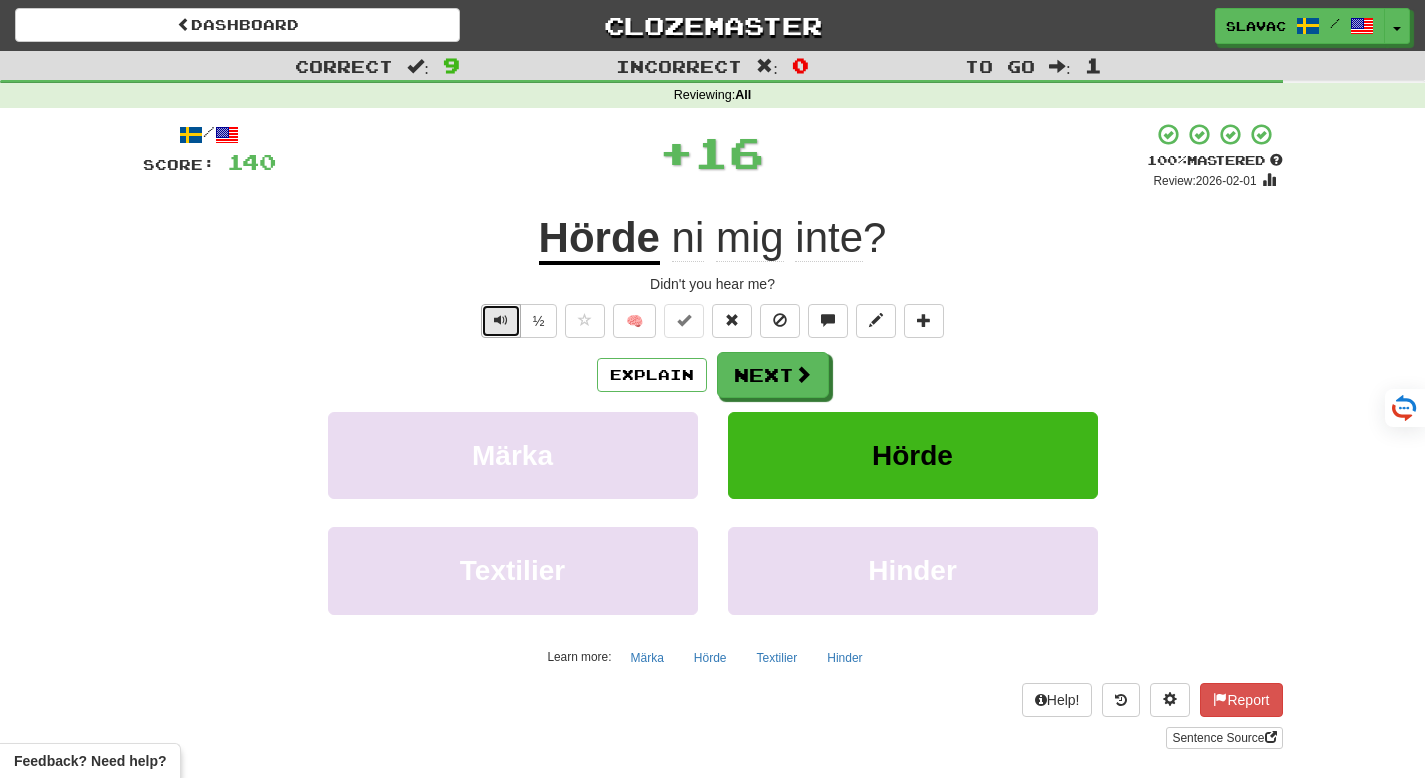 click at bounding box center (501, 320) 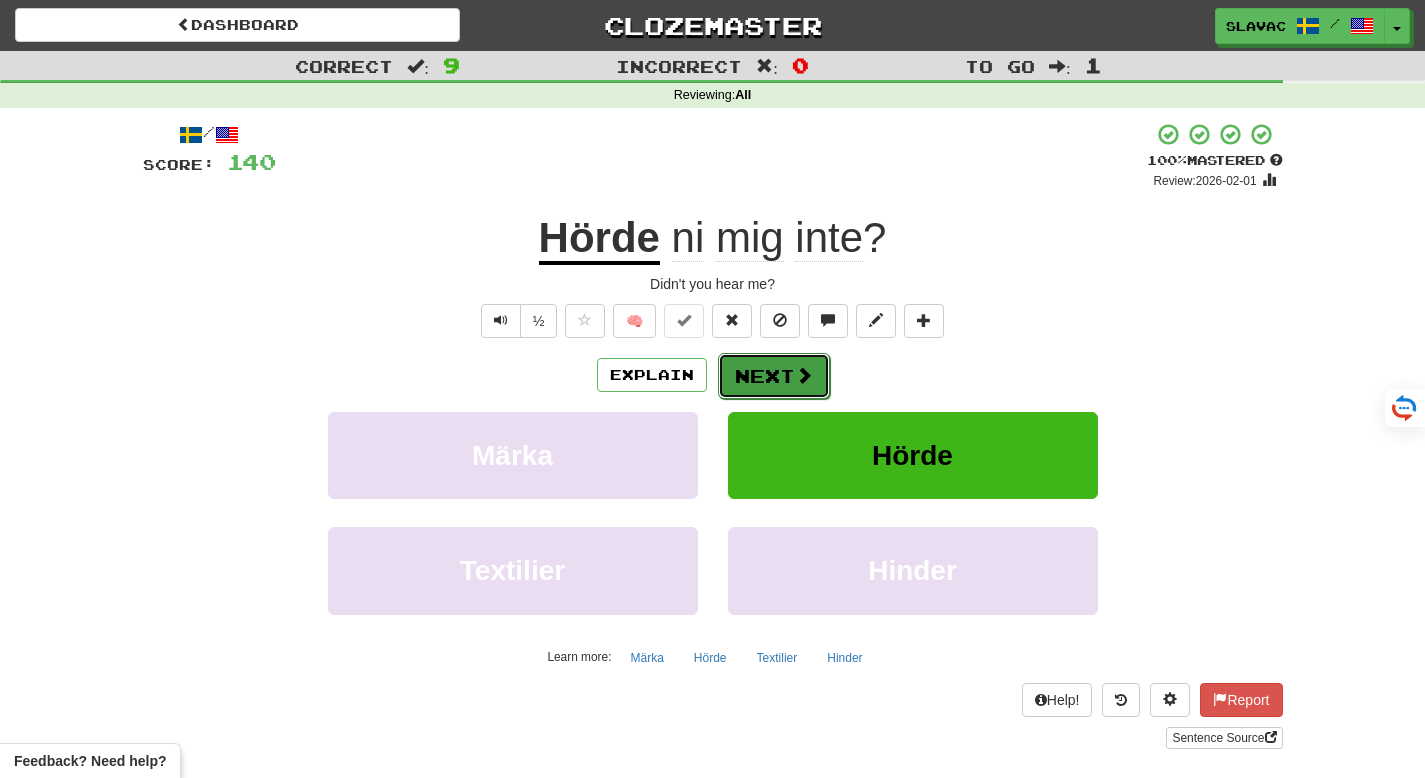 click at bounding box center (804, 375) 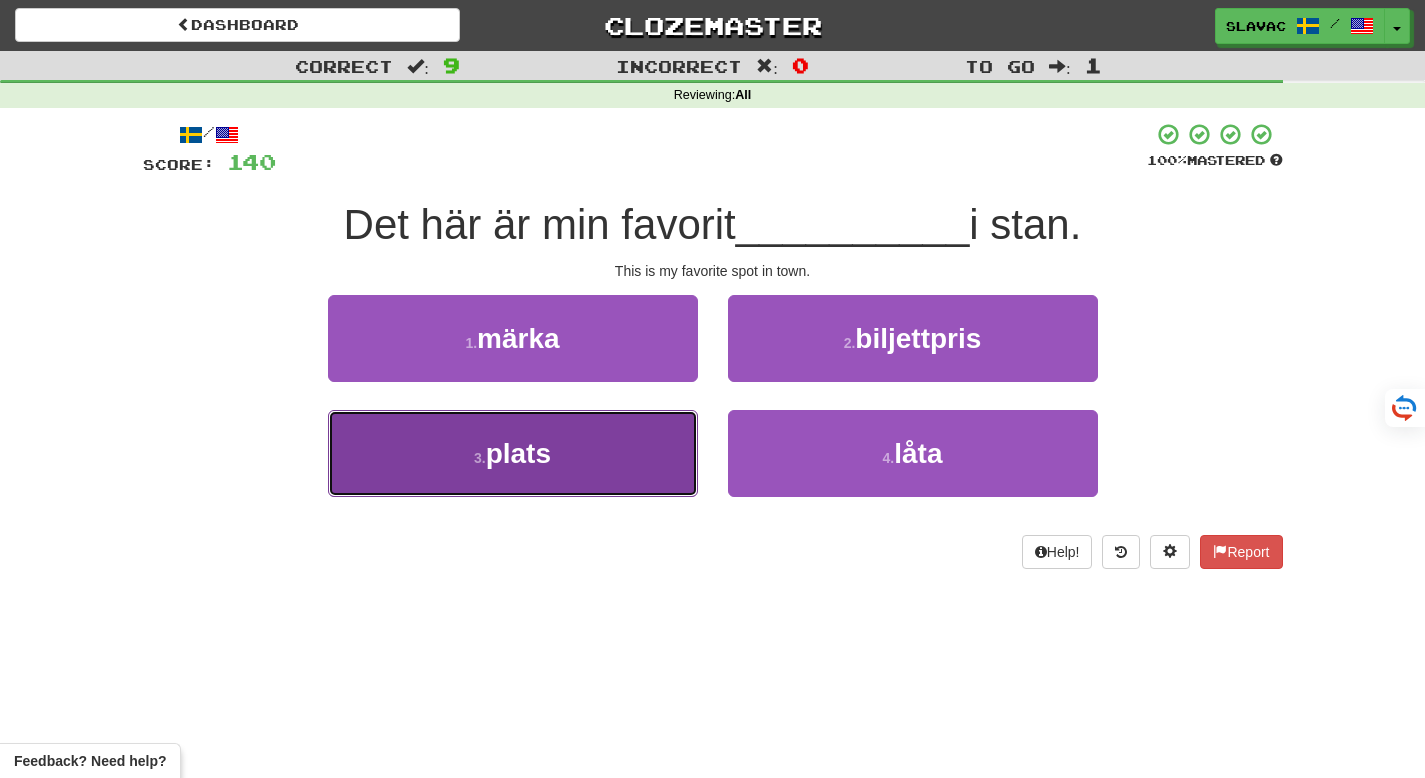 click on "3 .  plats" at bounding box center (513, 453) 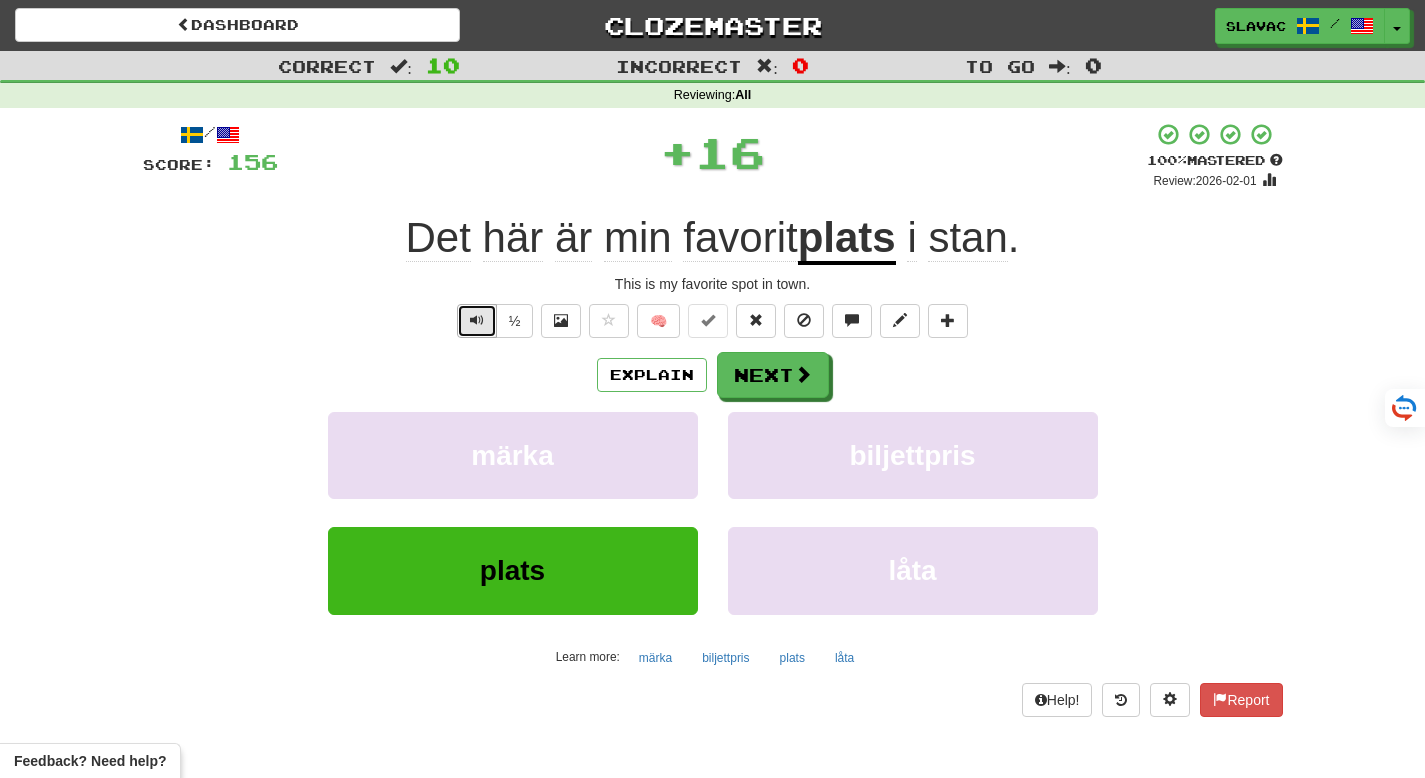 click at bounding box center [477, 321] 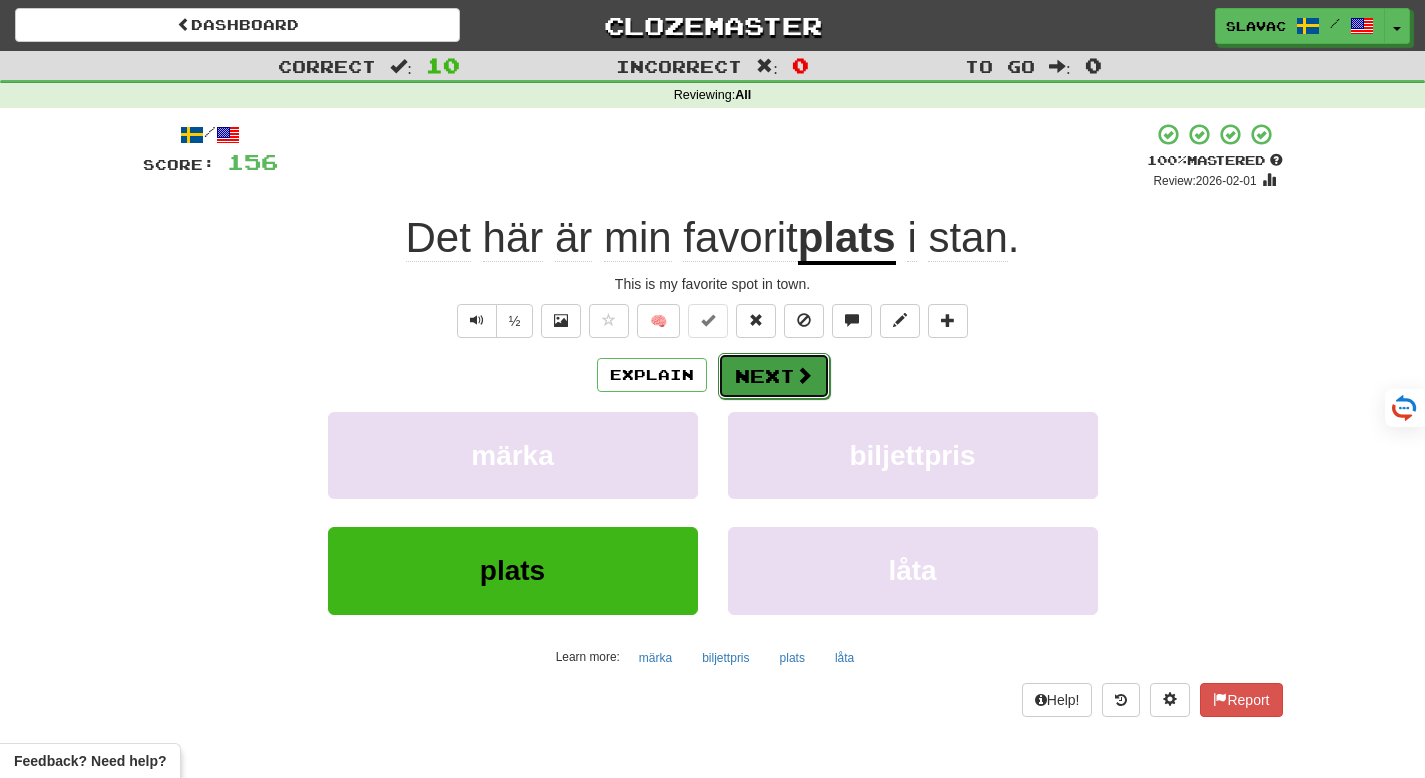 click on "Next" at bounding box center (774, 376) 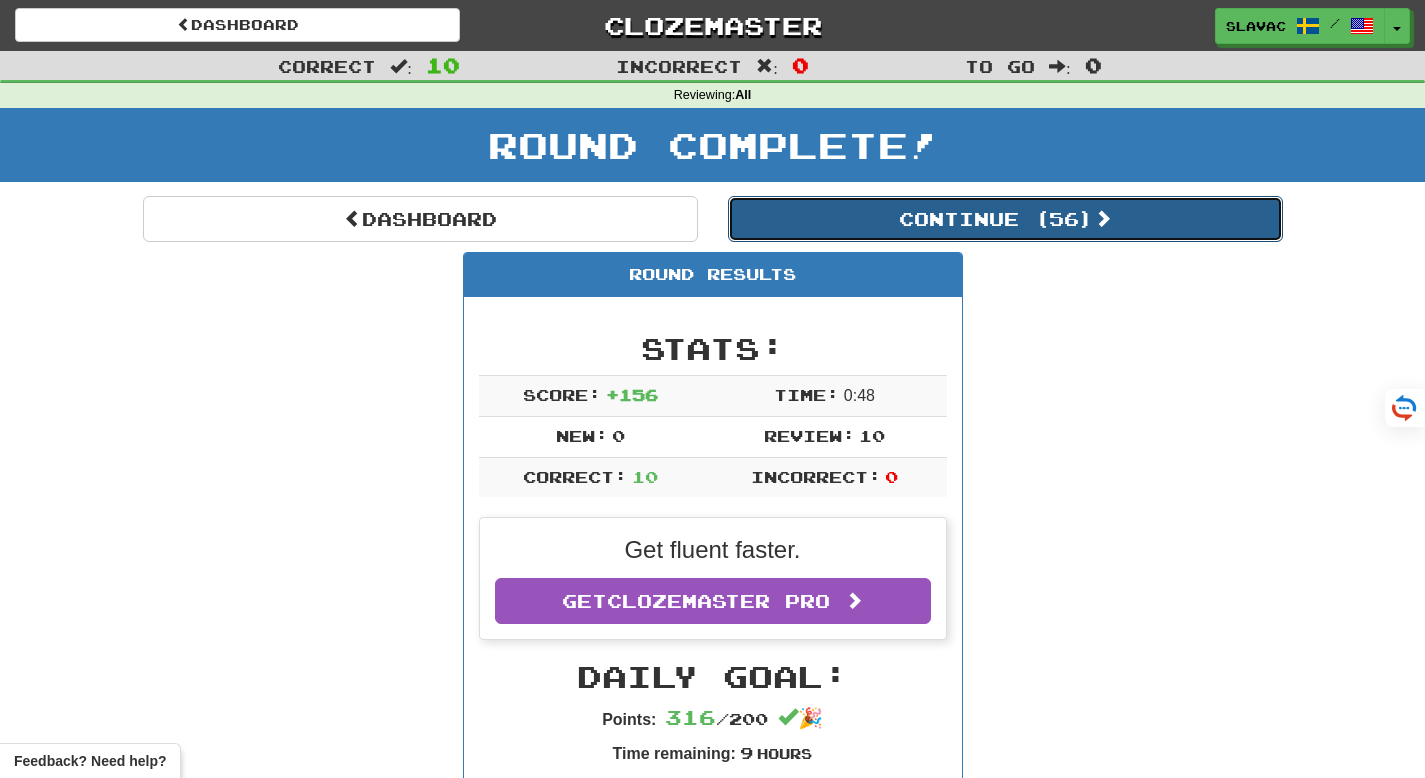 click on "Continue ( 56 )" at bounding box center [1005, 219] 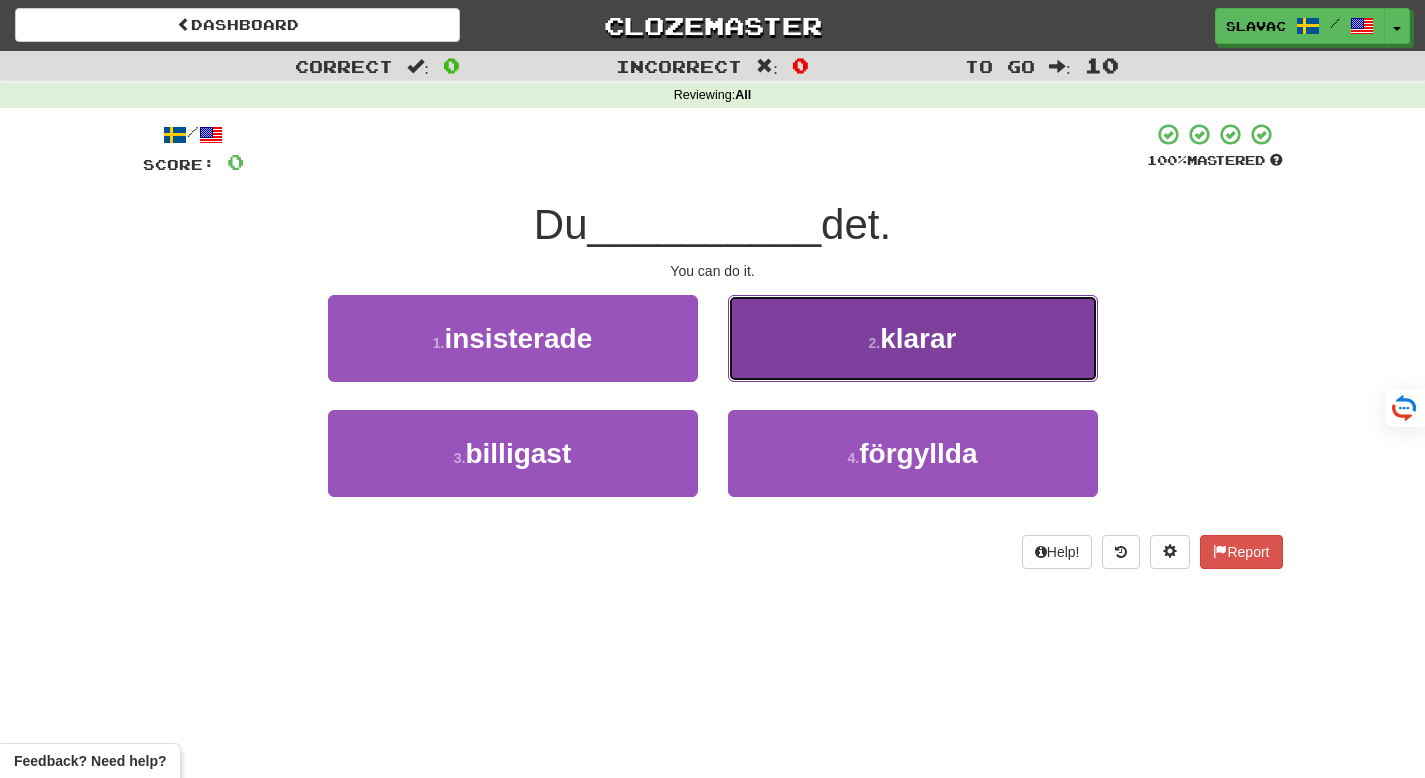 click on "2 .  klarar" at bounding box center (913, 338) 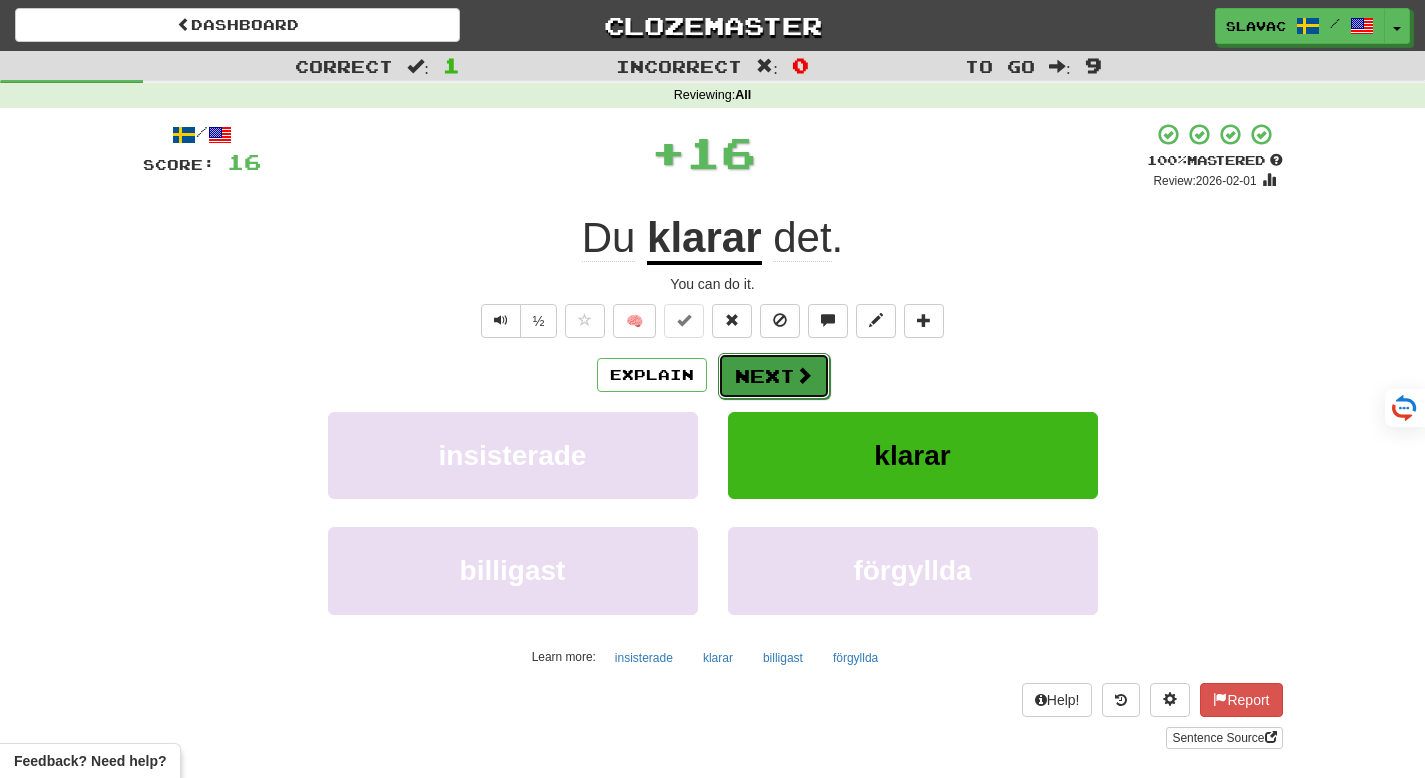 click at bounding box center (804, 375) 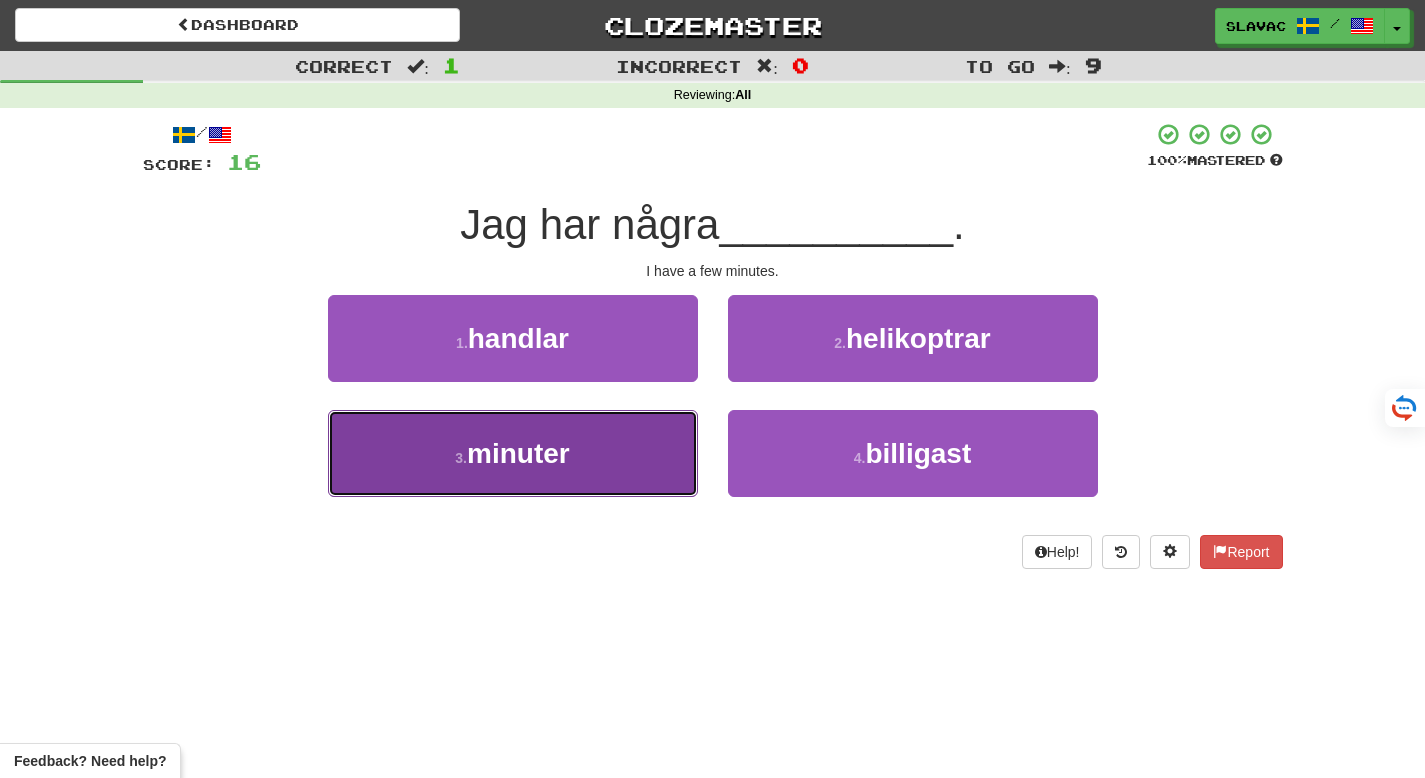 click on "3 .  minuter" at bounding box center (513, 453) 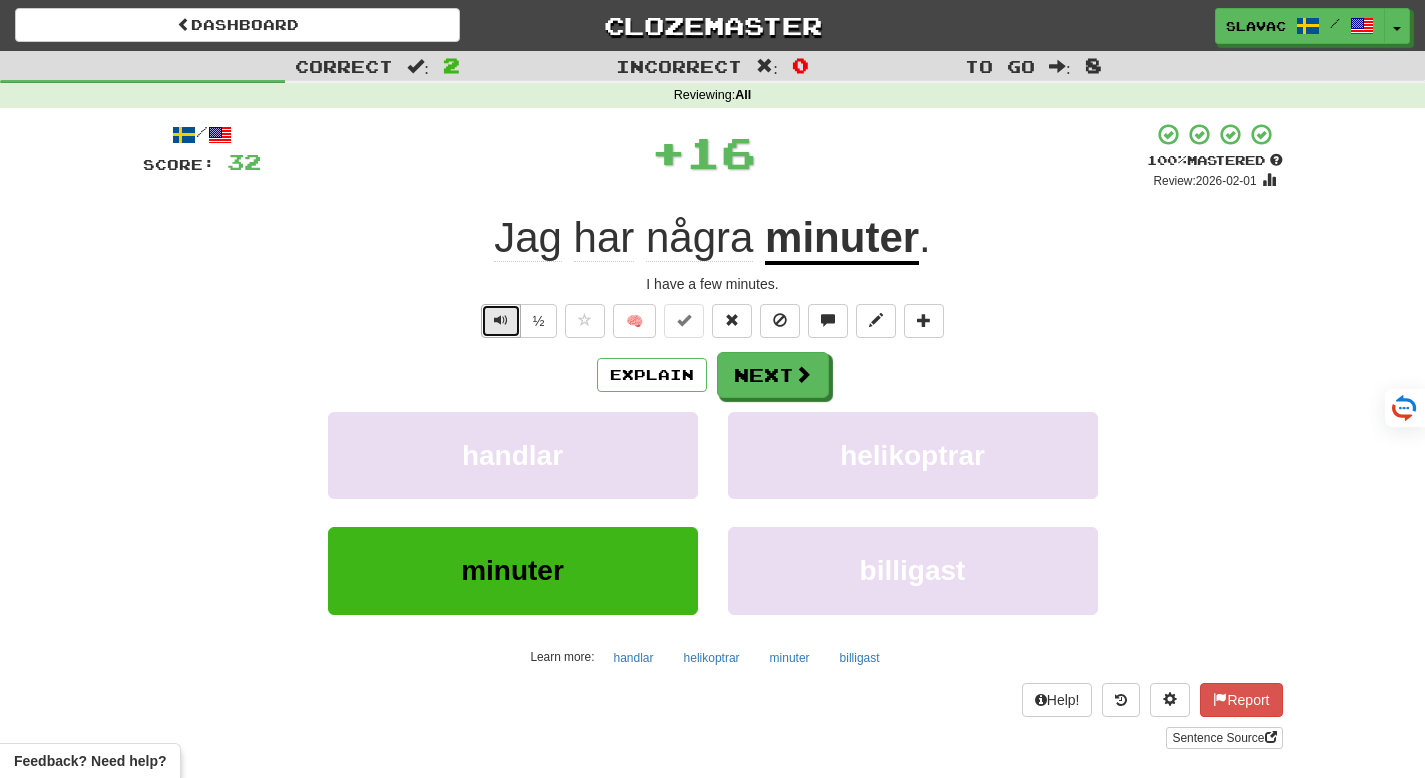 click at bounding box center (501, 321) 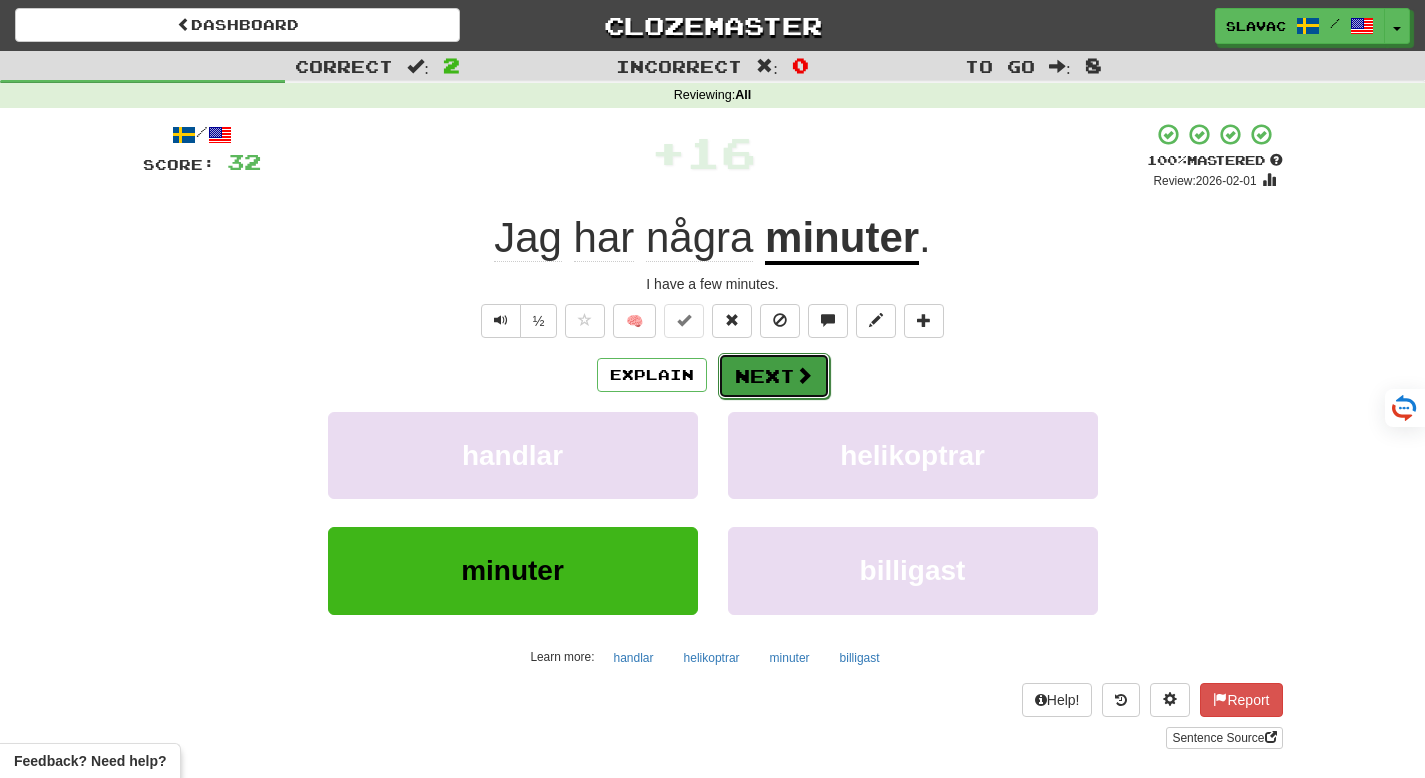 click on "Next" at bounding box center [774, 376] 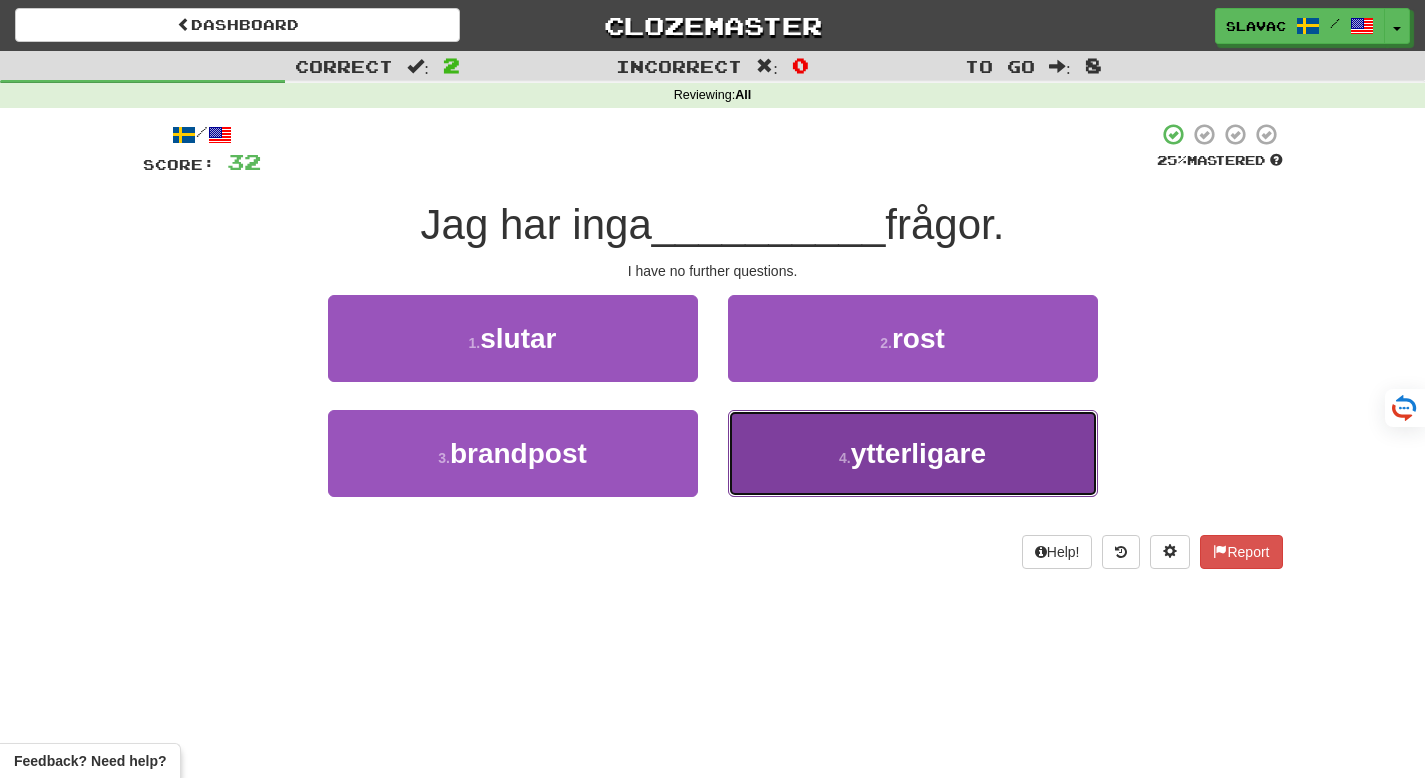 click on "ytterligare" at bounding box center (918, 453) 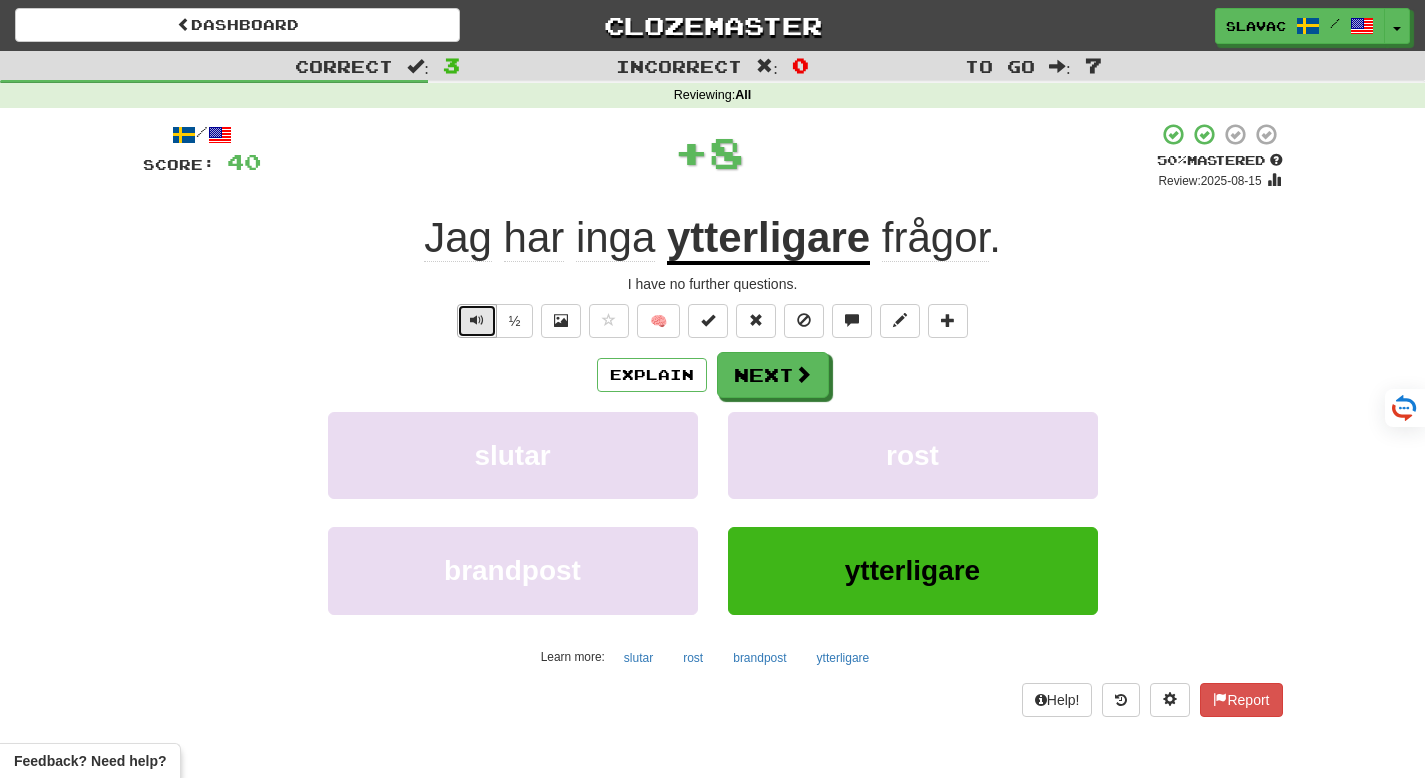 click at bounding box center (477, 321) 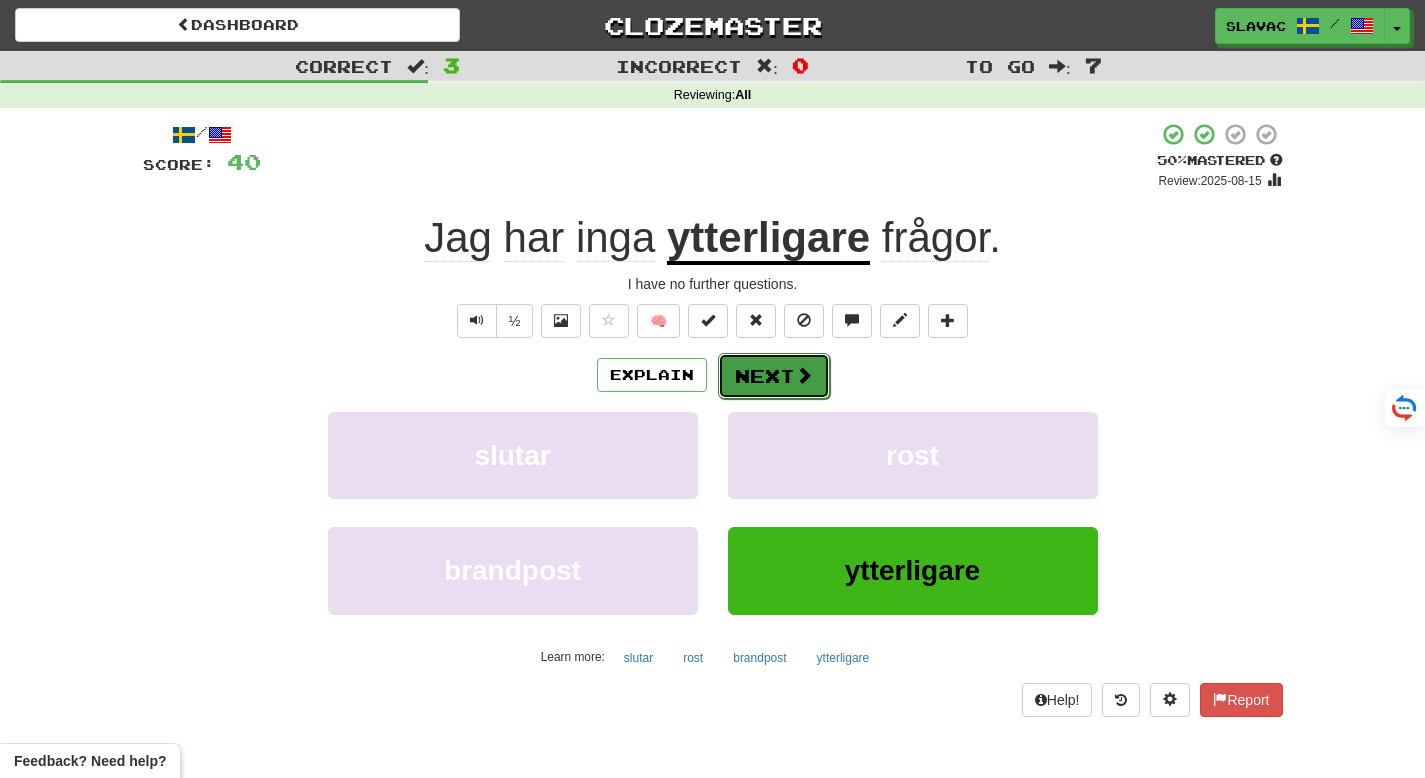 click on "Next" at bounding box center (774, 376) 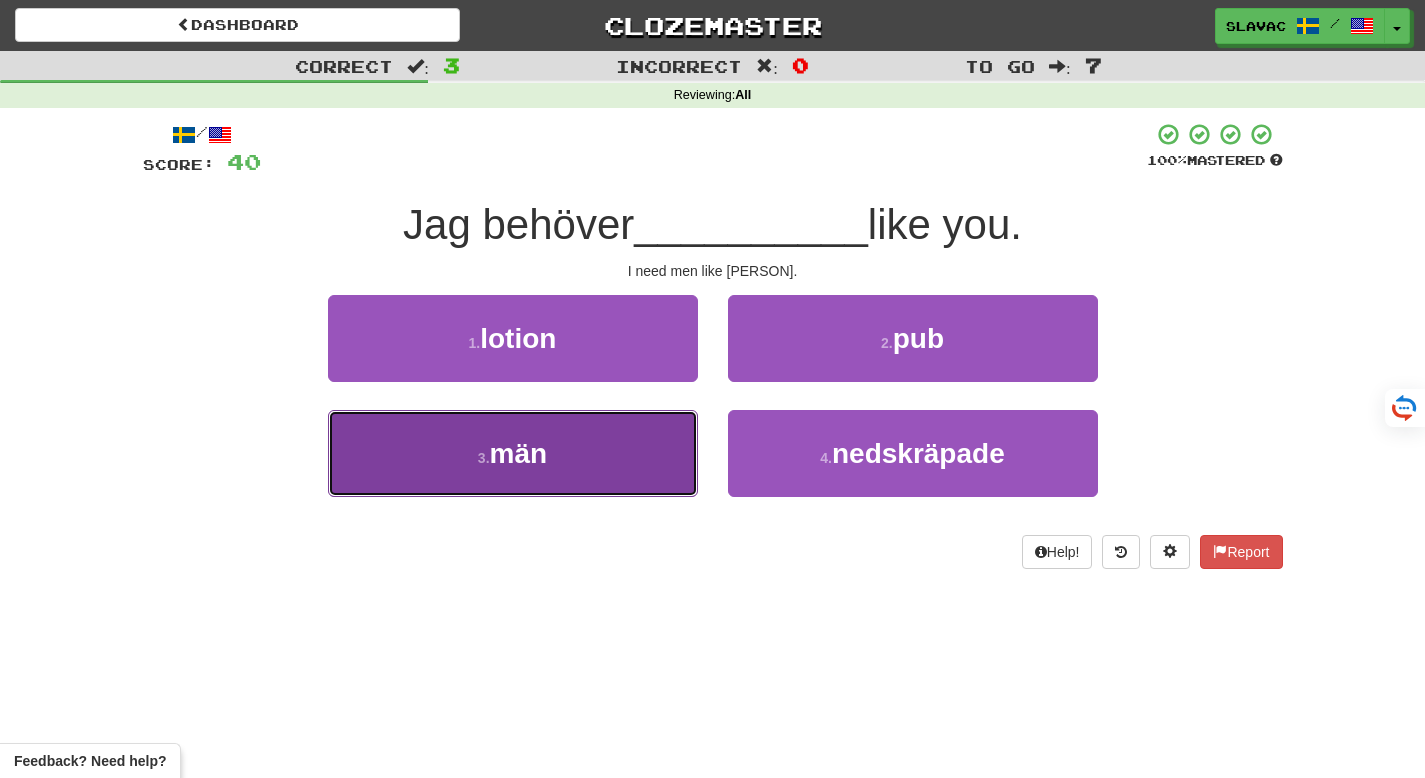 click on "3 .  män" at bounding box center [513, 453] 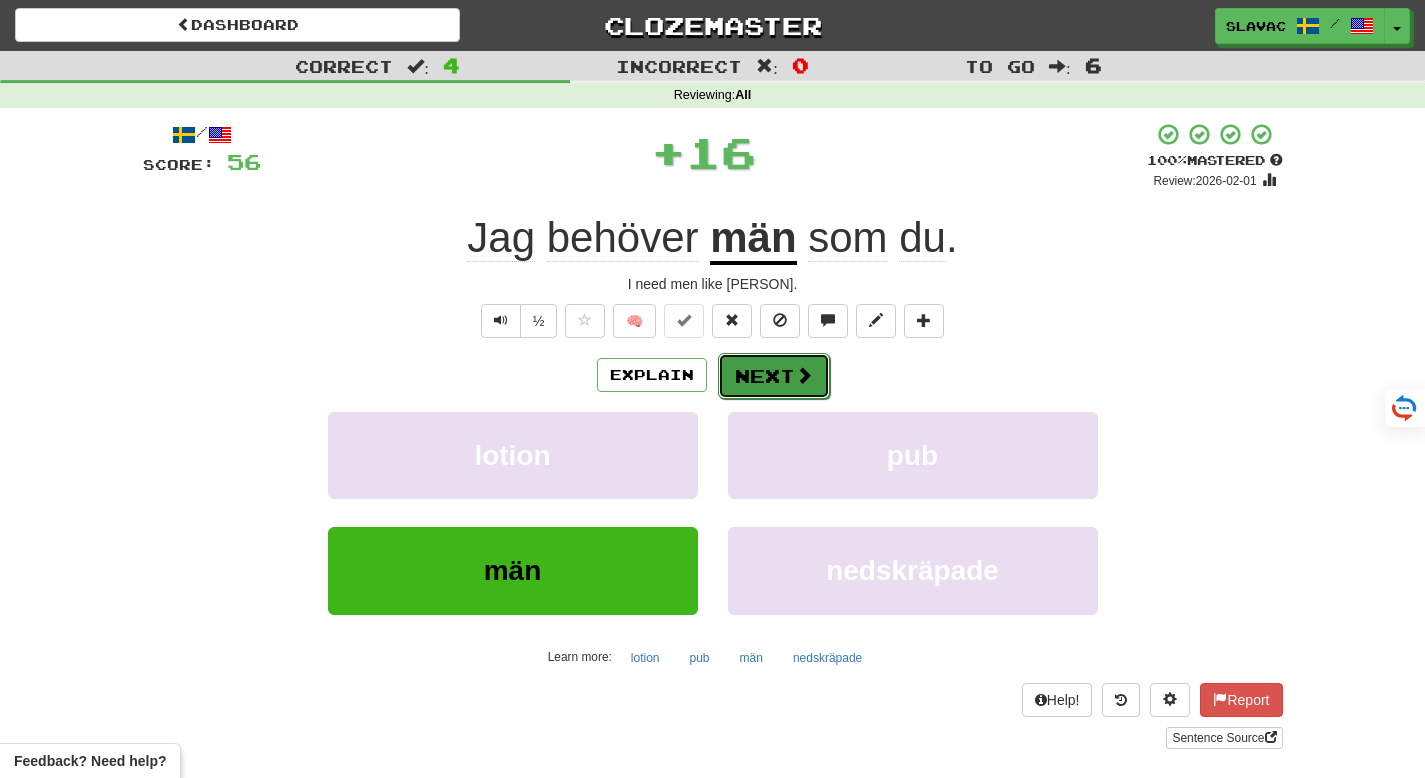 click on "Next" at bounding box center (774, 376) 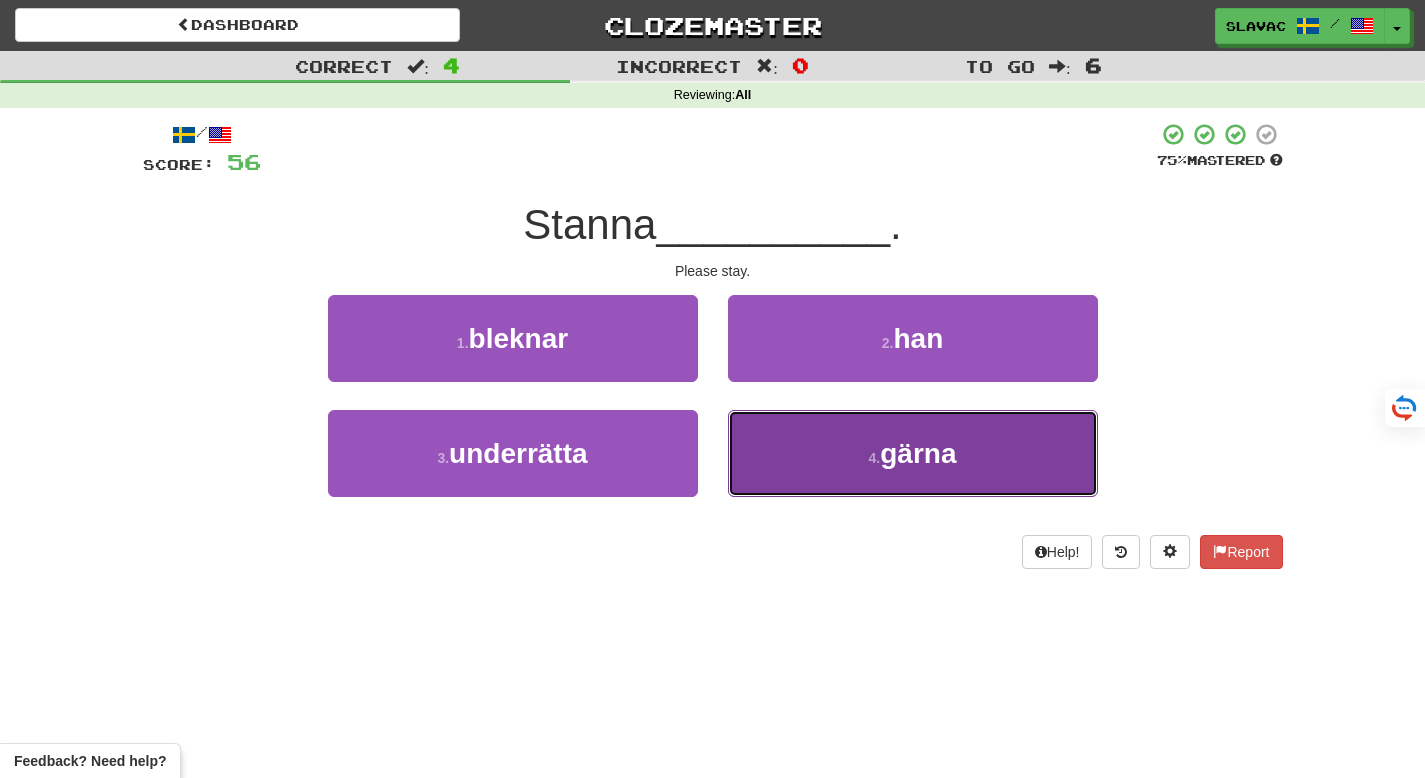 click on "gärna" at bounding box center [918, 453] 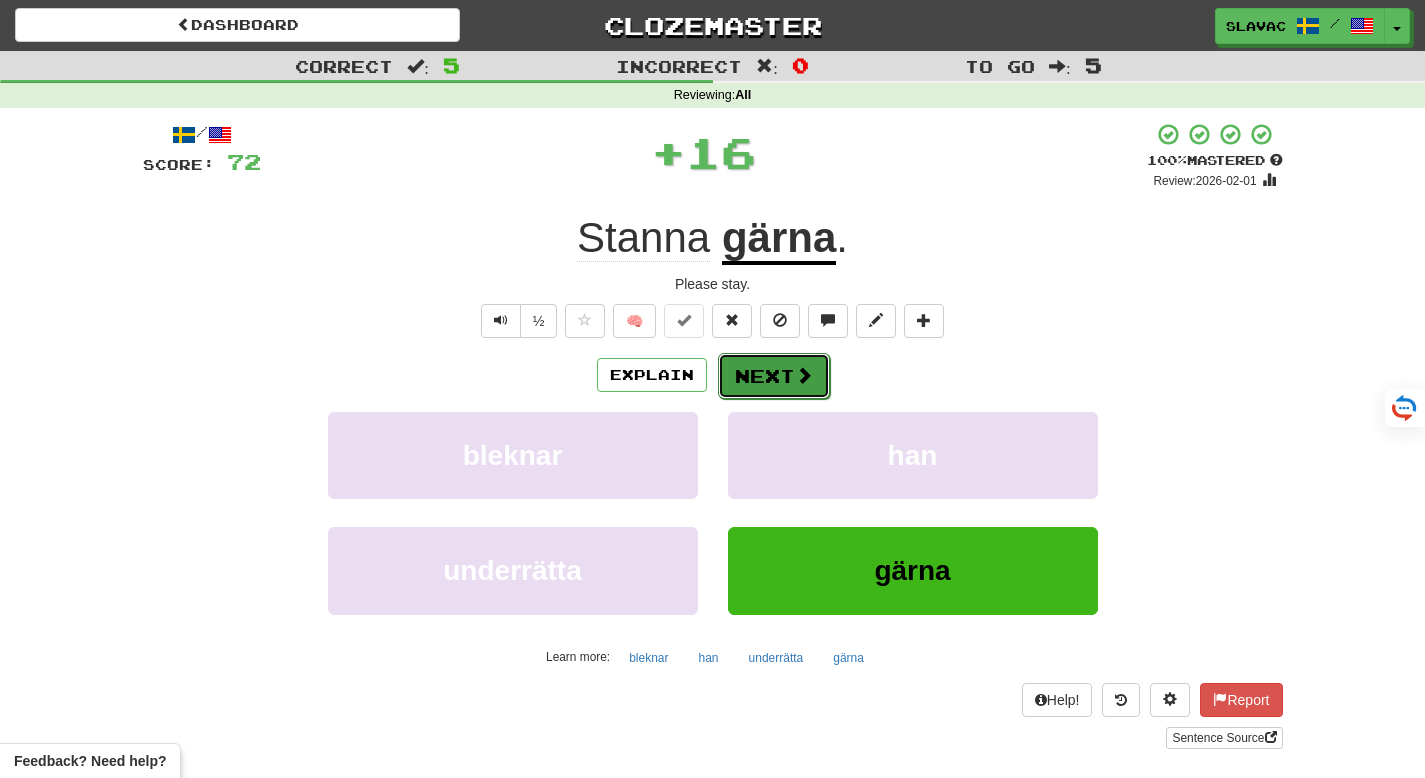 click at bounding box center [804, 375] 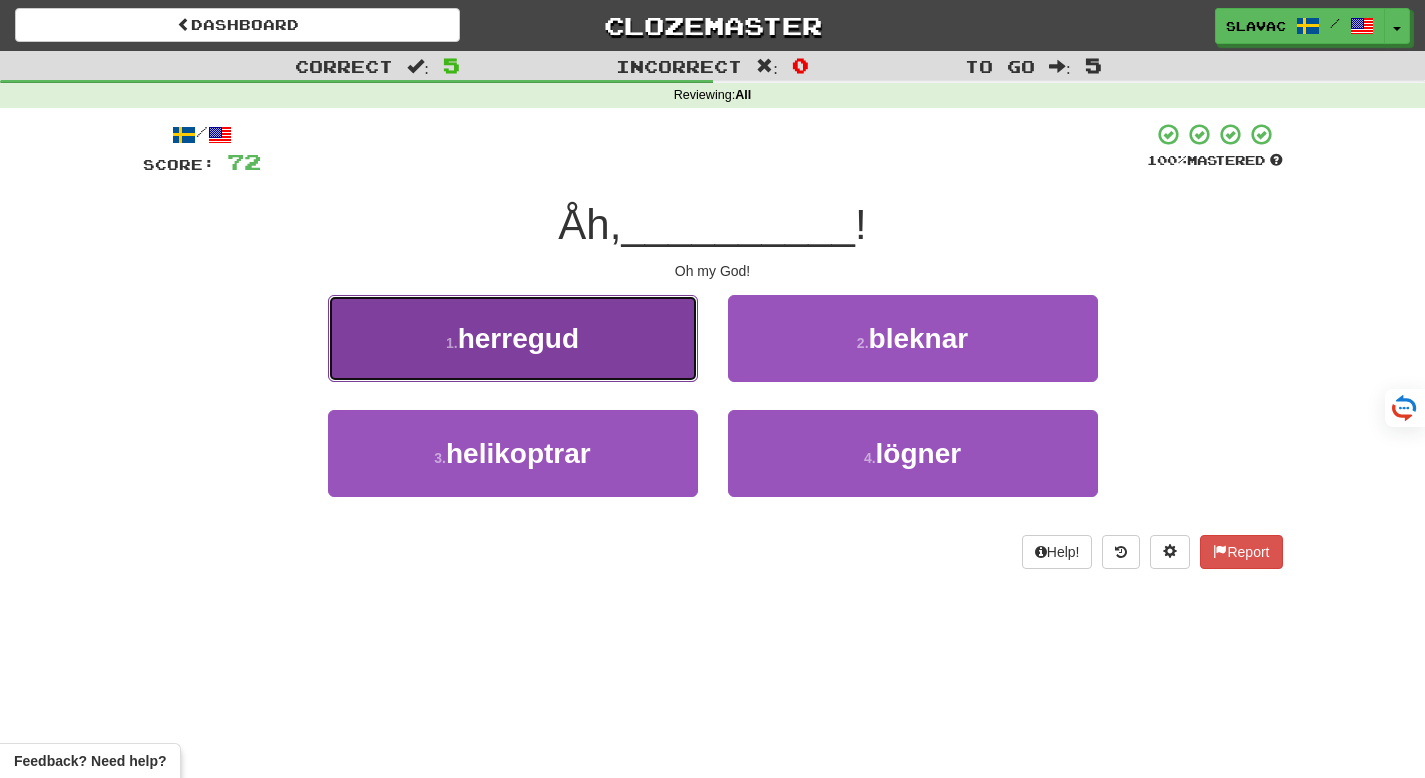 click on "1 .  herregud" at bounding box center (513, 338) 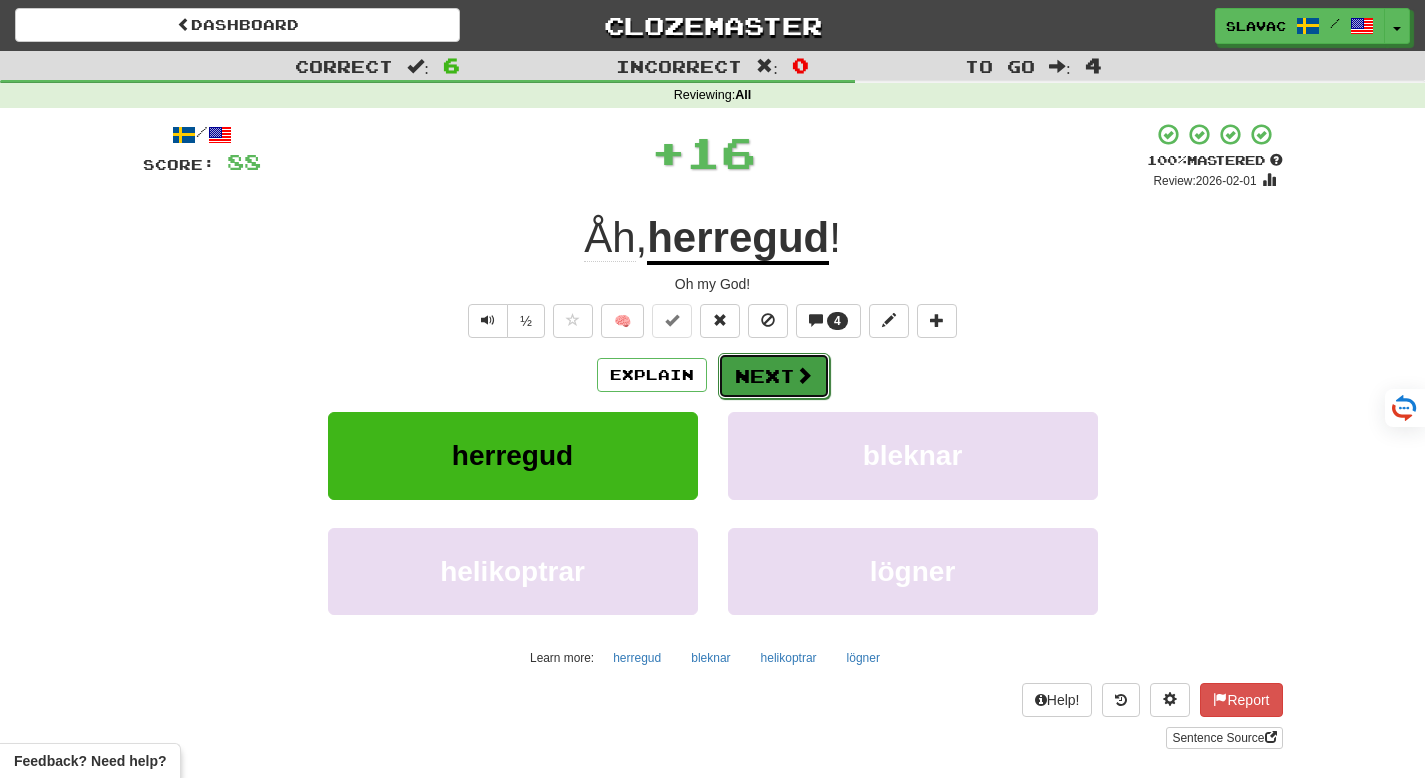 click at bounding box center (804, 375) 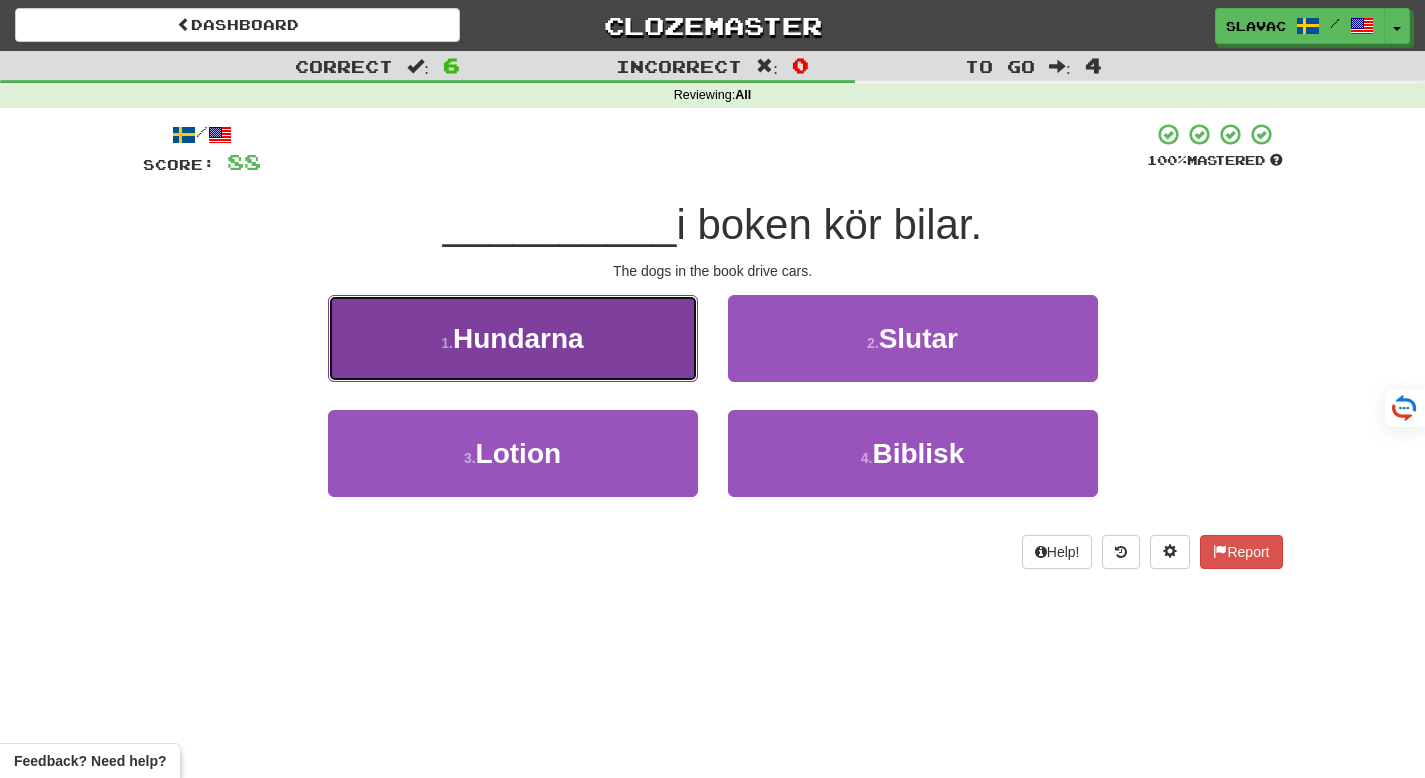 click on "1 .  Hundarna" at bounding box center [513, 338] 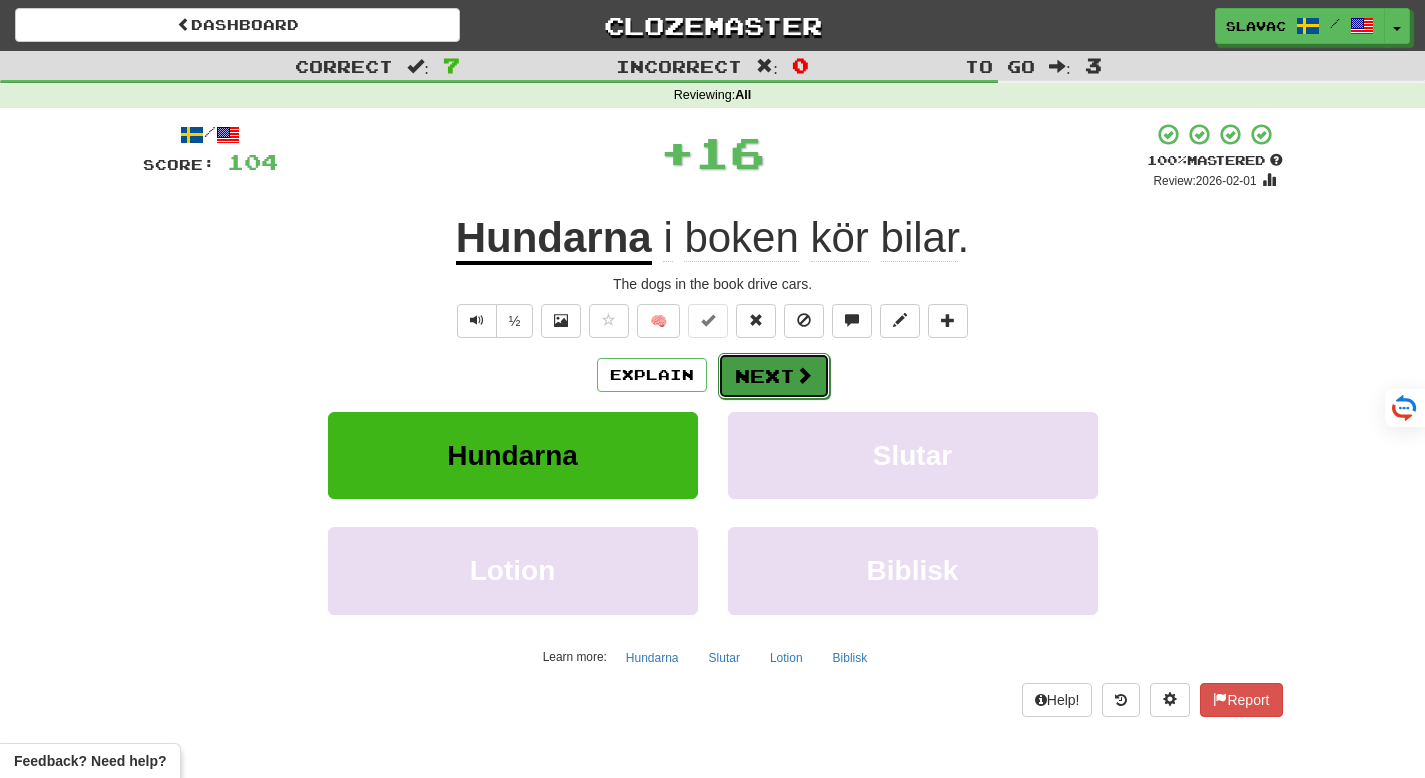 click on "Next" at bounding box center (774, 376) 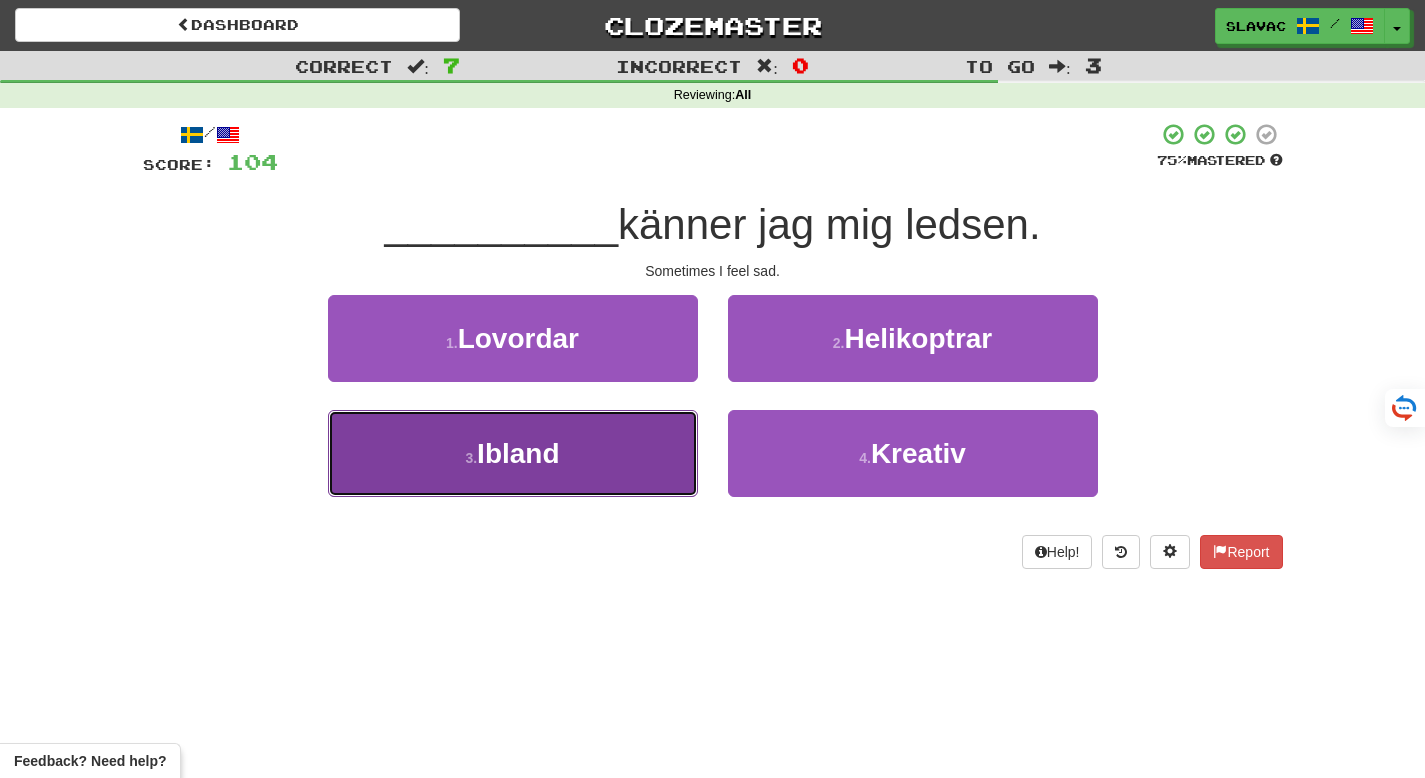 click on "3 .  Ibland" at bounding box center [513, 453] 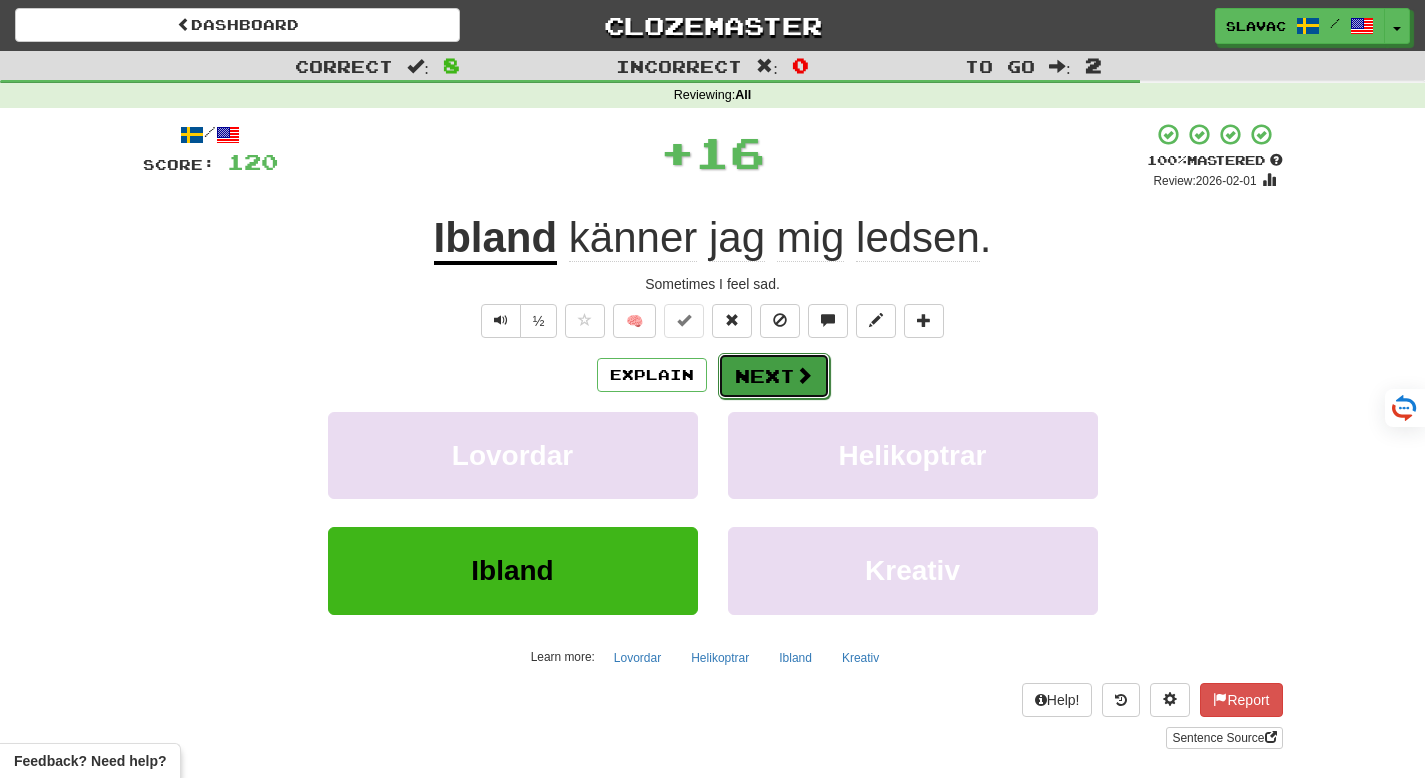 click on "Next" at bounding box center [774, 376] 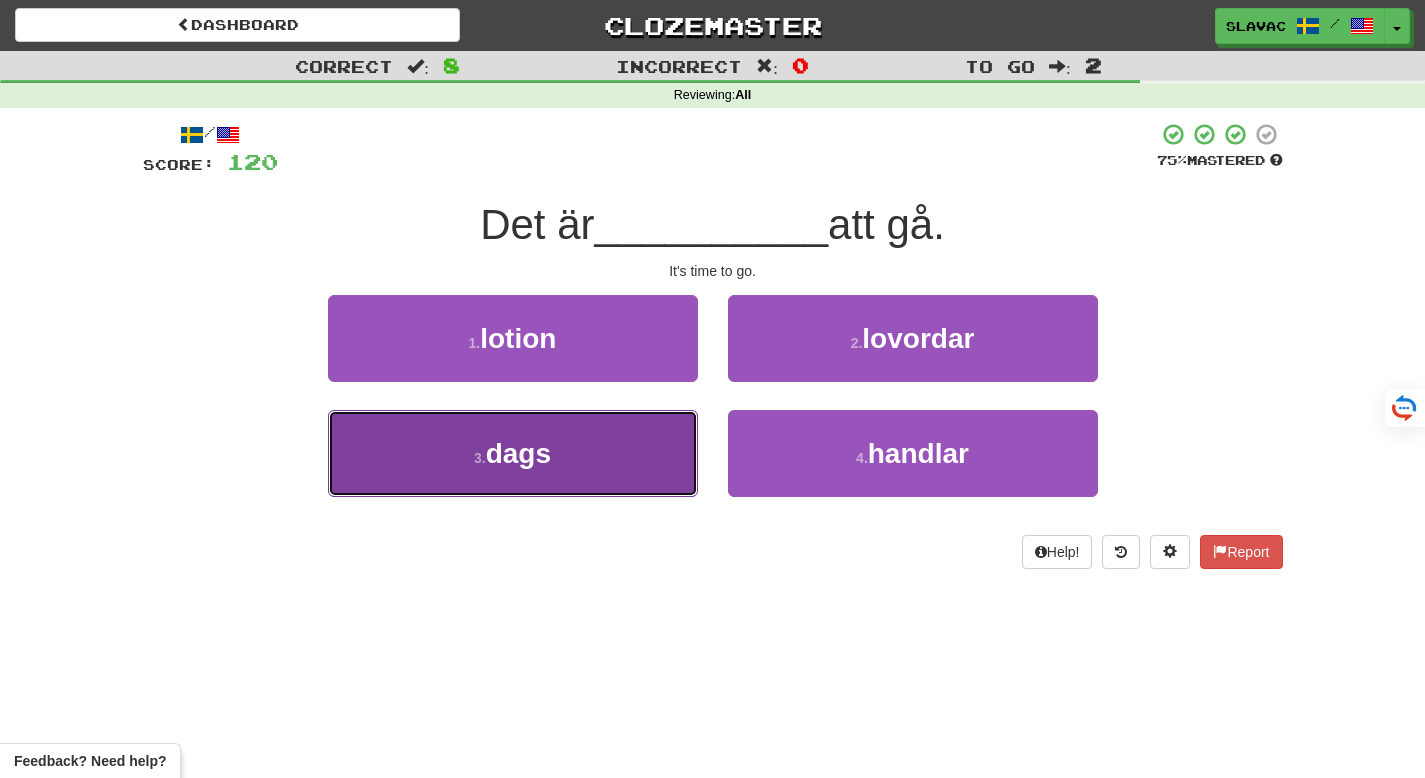 click on "3 .  dags" at bounding box center [513, 453] 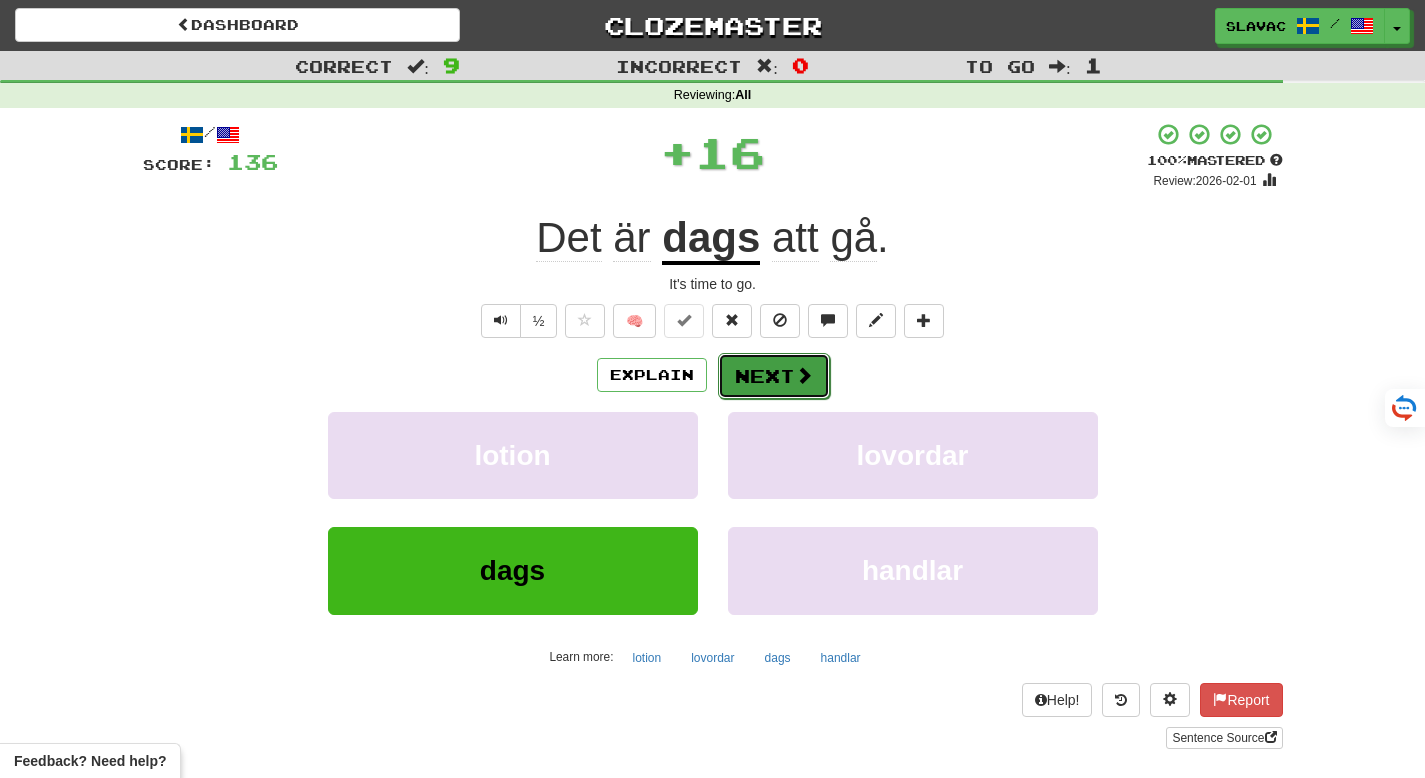 click on "Next" at bounding box center (774, 376) 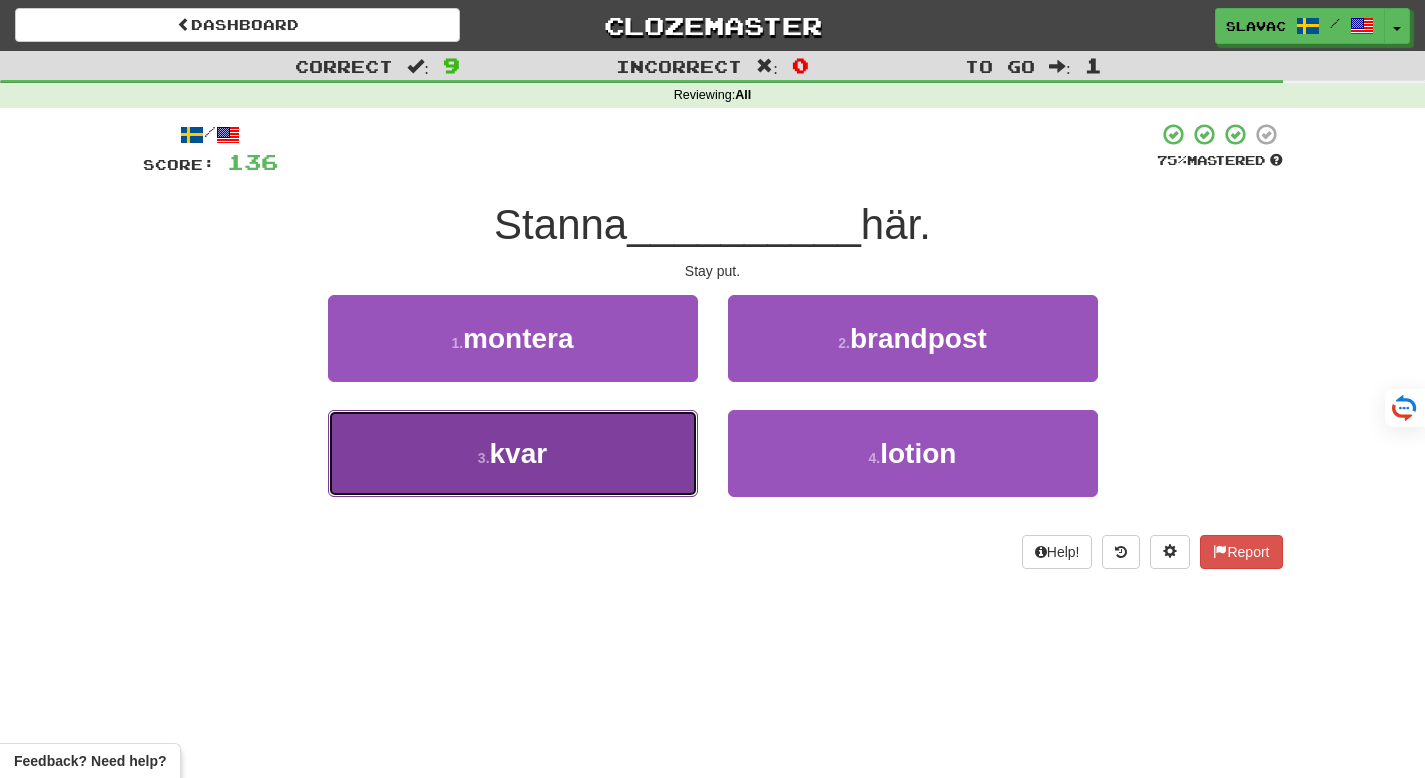 click on "kvar" at bounding box center [519, 453] 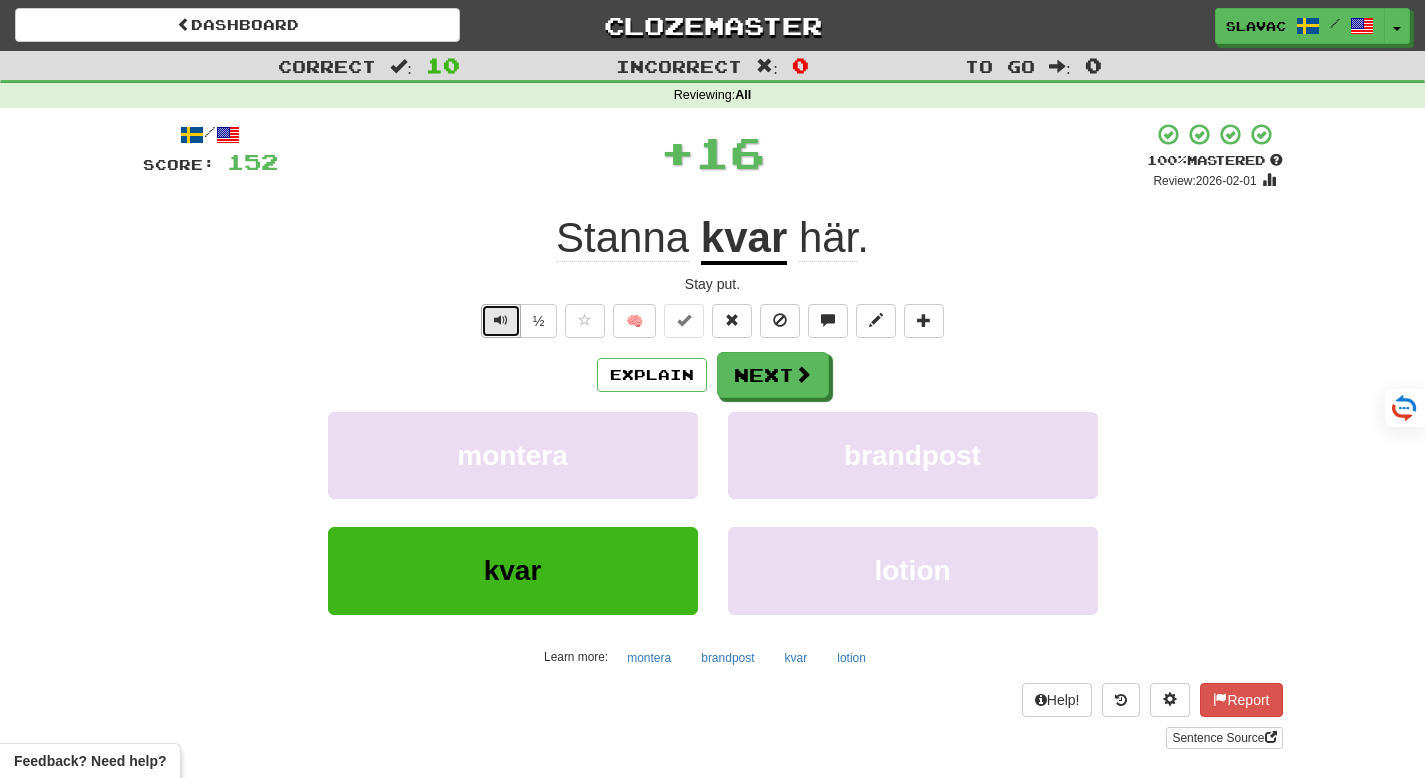 click at bounding box center [501, 320] 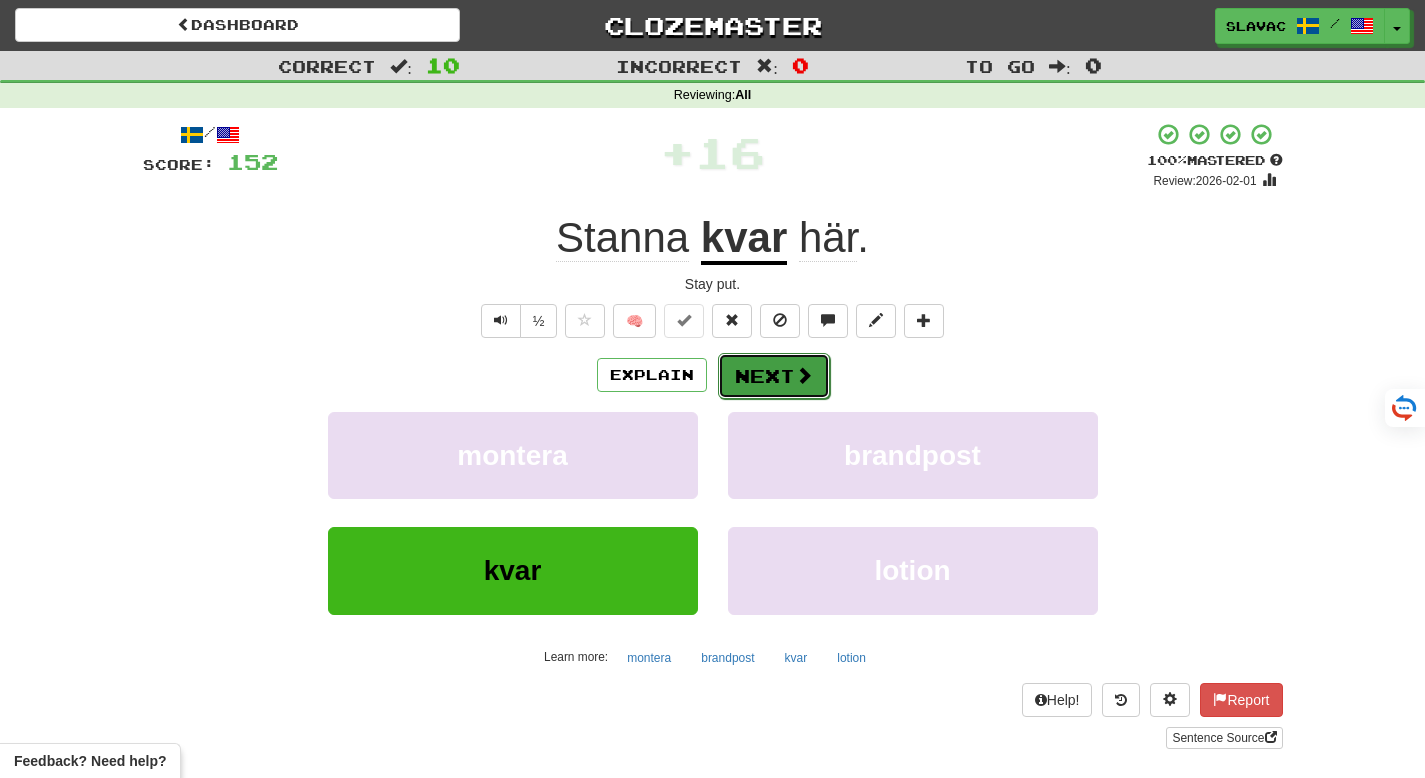 drag, startPoint x: 790, startPoint y: 377, endPoint x: 1164, endPoint y: 318, distance: 378.62515 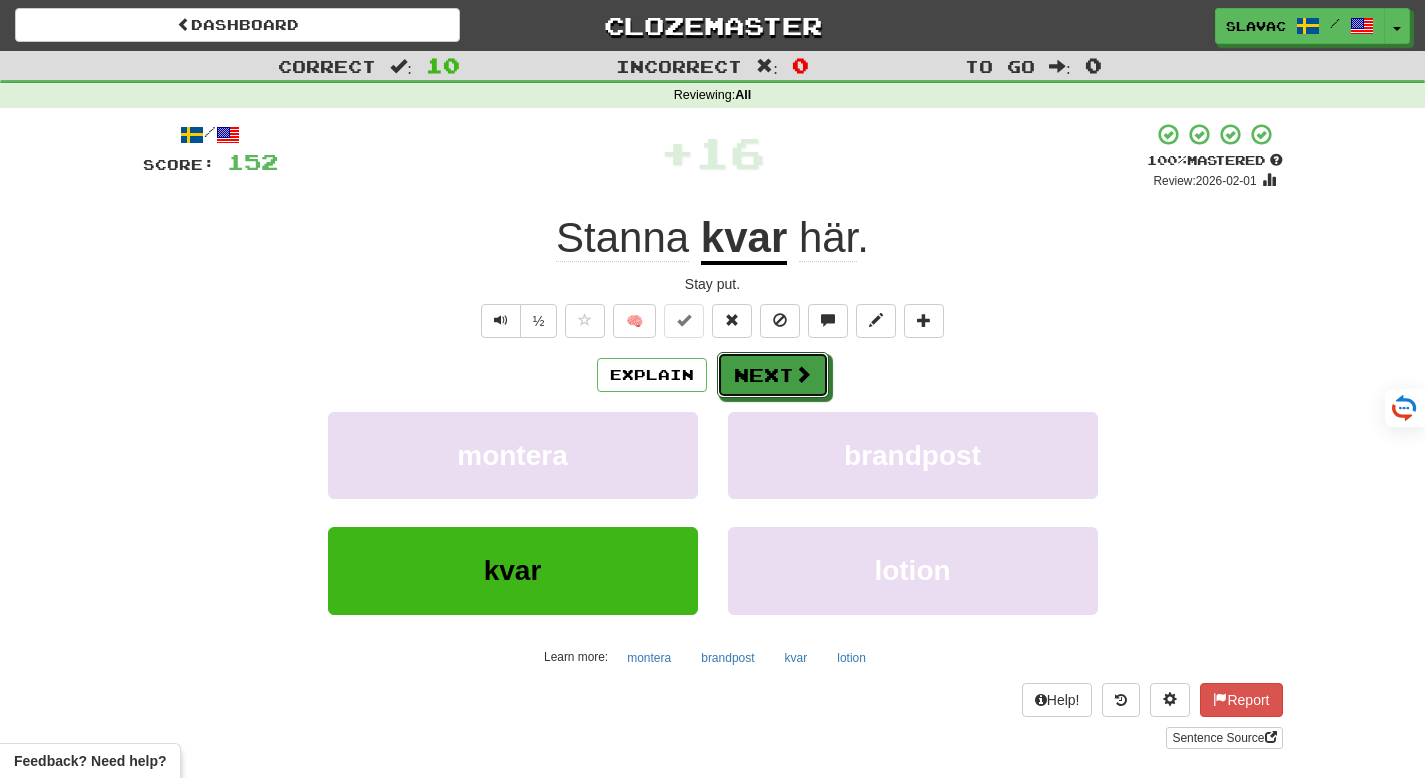 click on "Next" at bounding box center (773, 375) 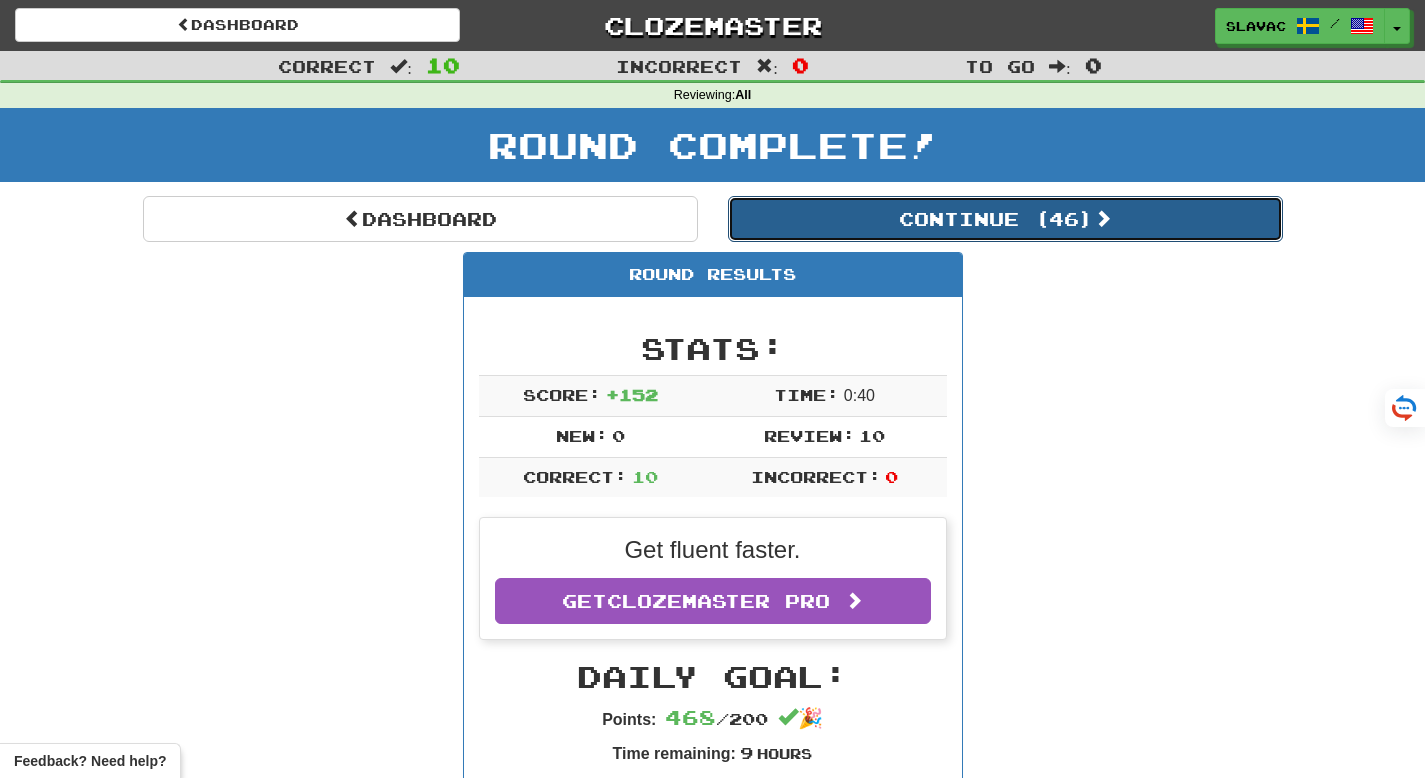 click on "Continue ( 46 )" at bounding box center [1005, 219] 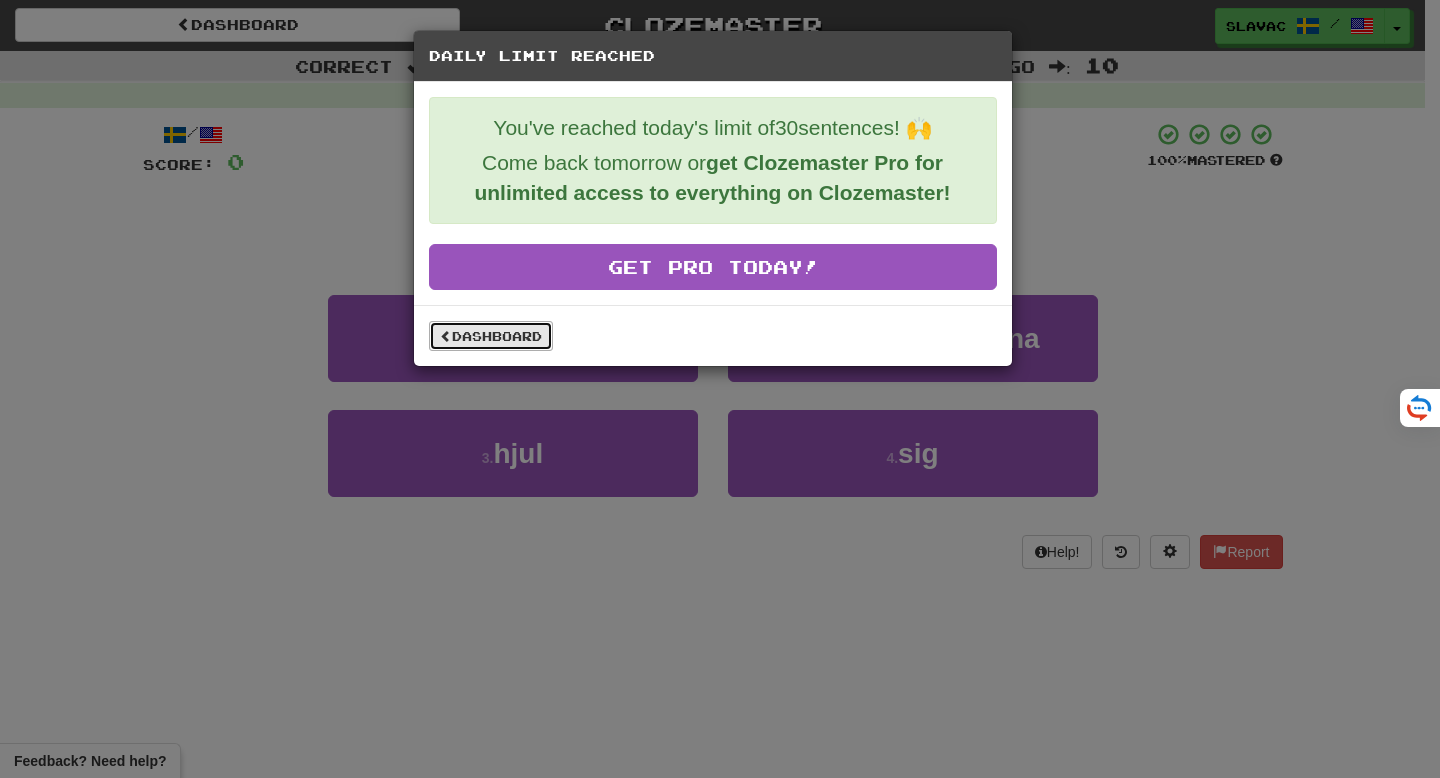 click on "Dashboard" at bounding box center [491, 336] 